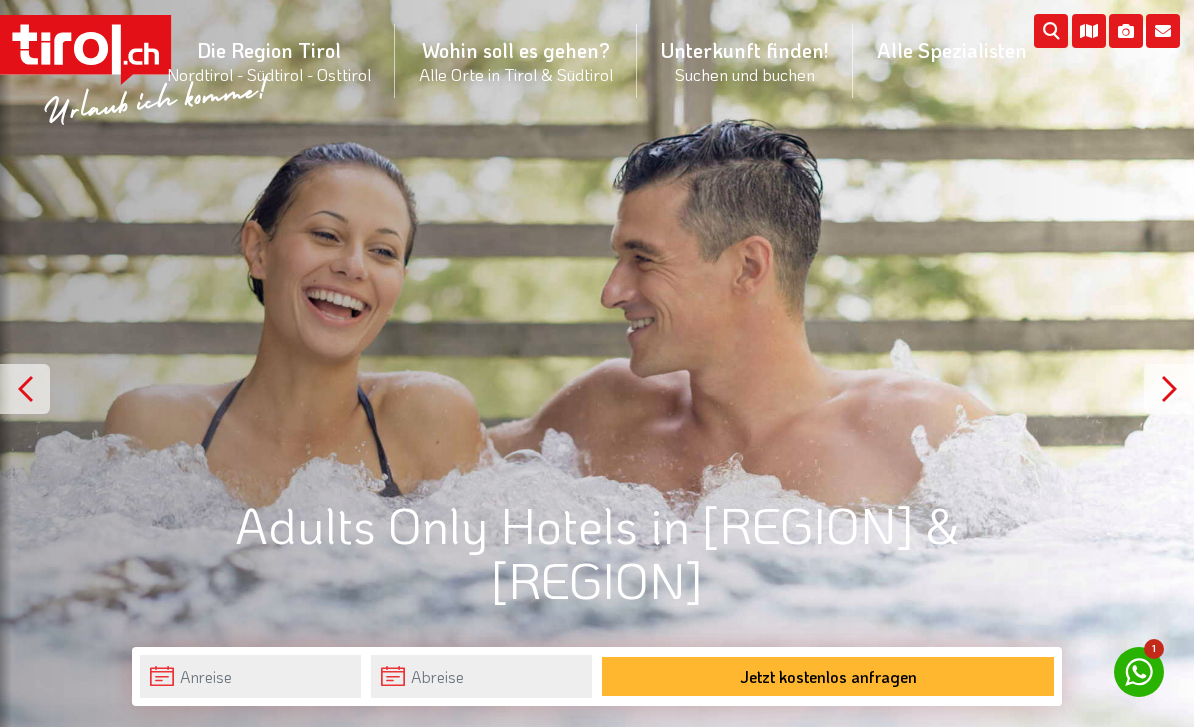 scroll, scrollTop: 0, scrollLeft: 0, axis: both 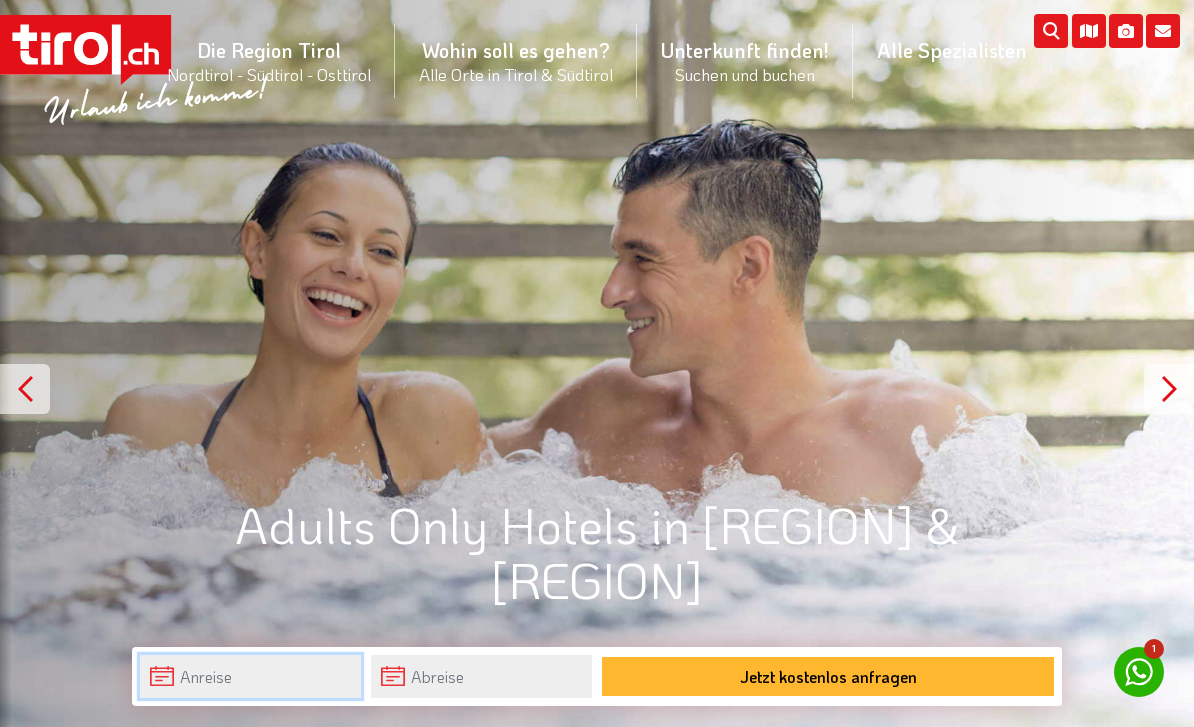 click at bounding box center (250, 676) 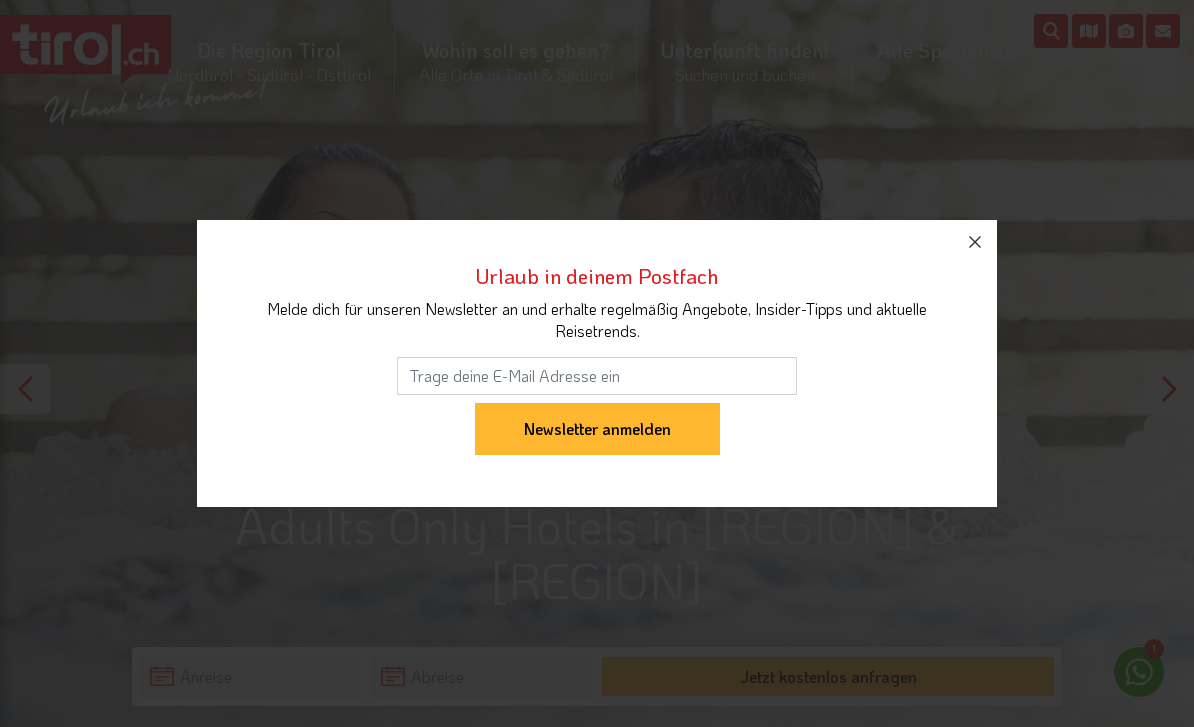 click 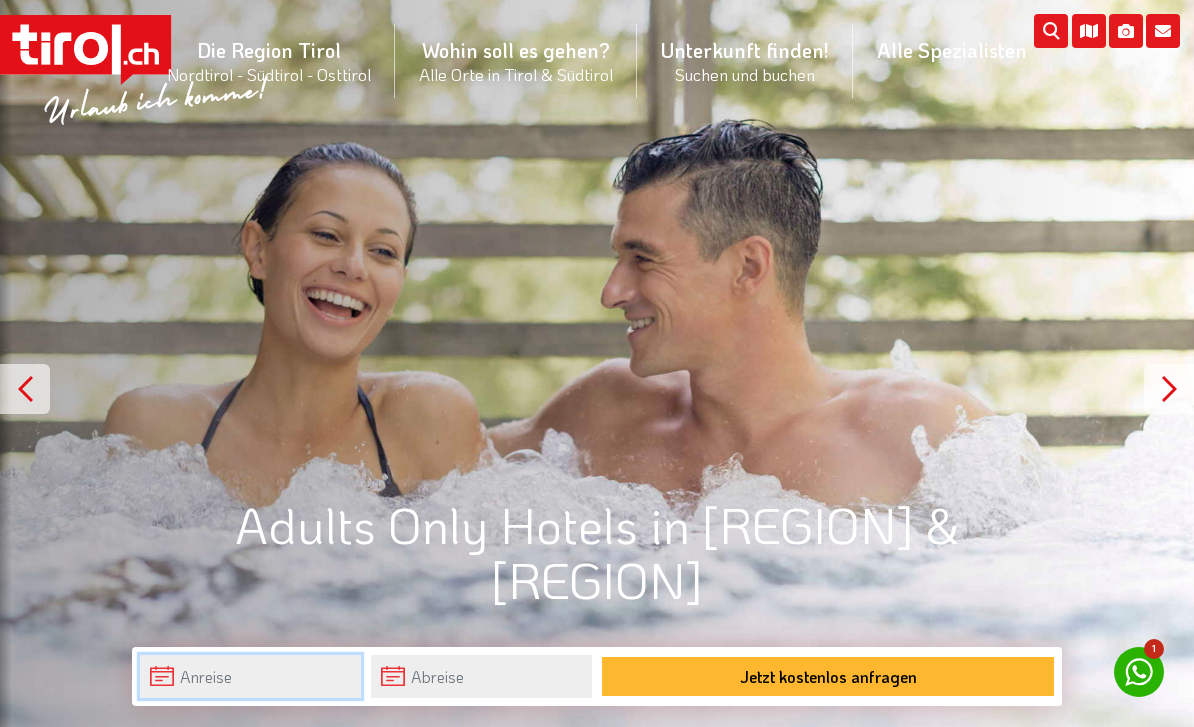 click at bounding box center (250, 676) 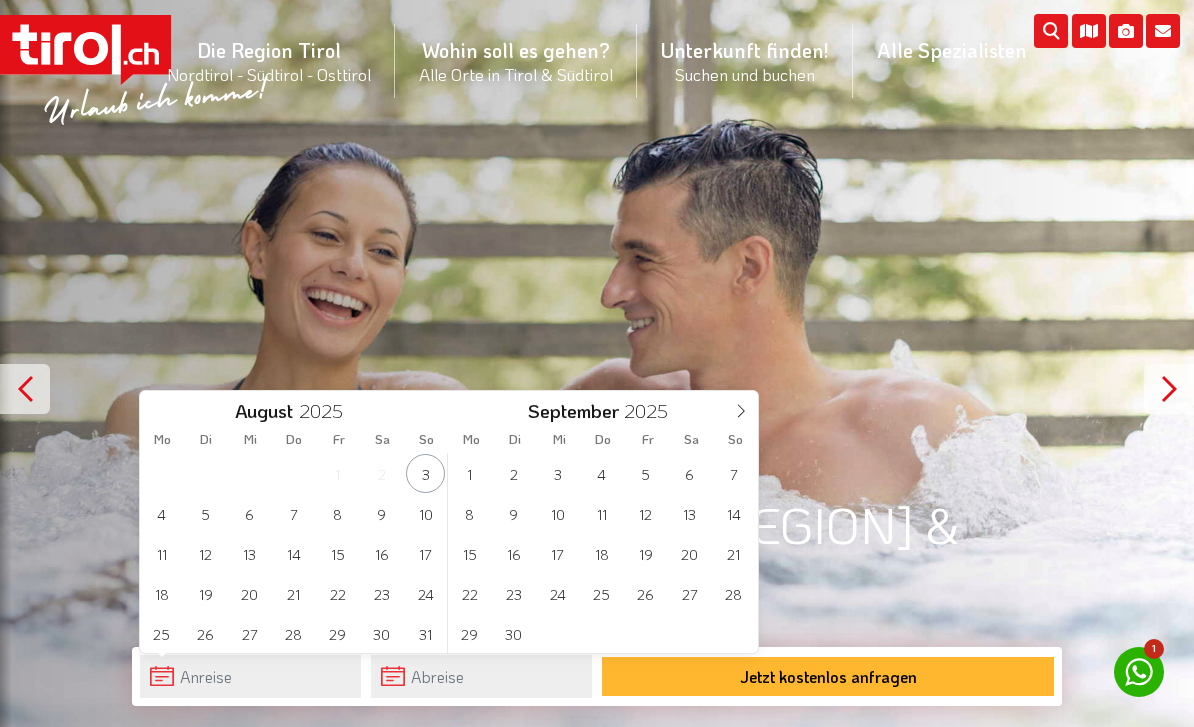click 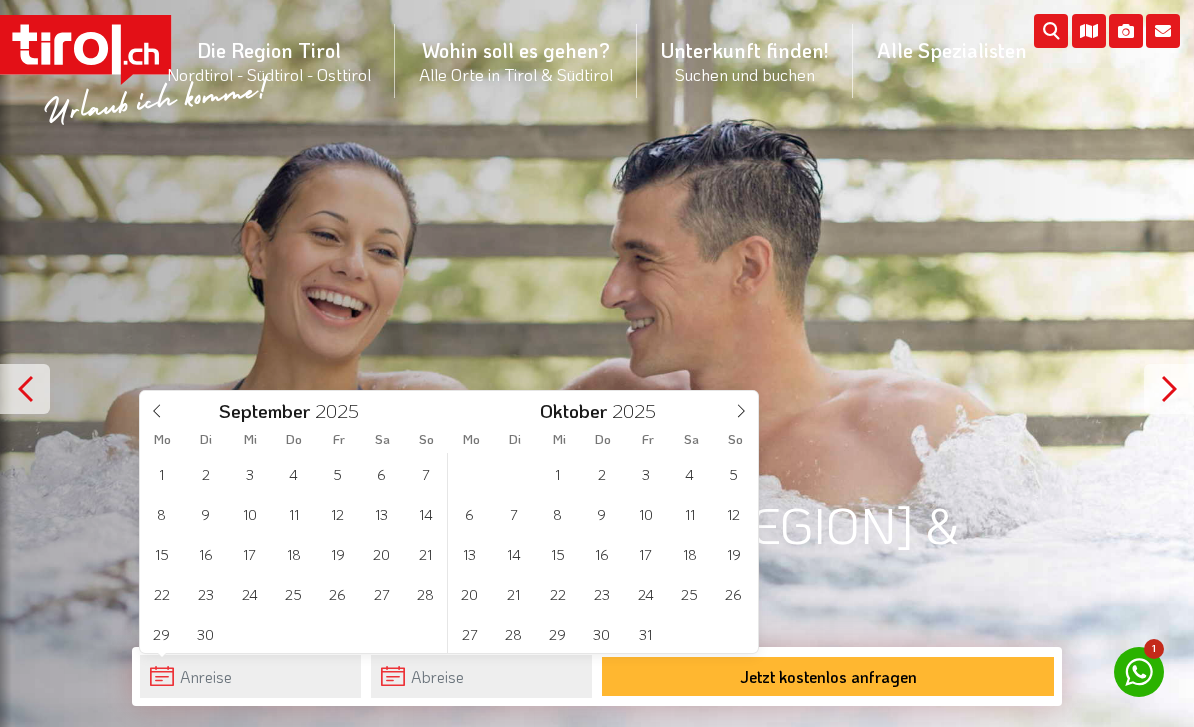 click 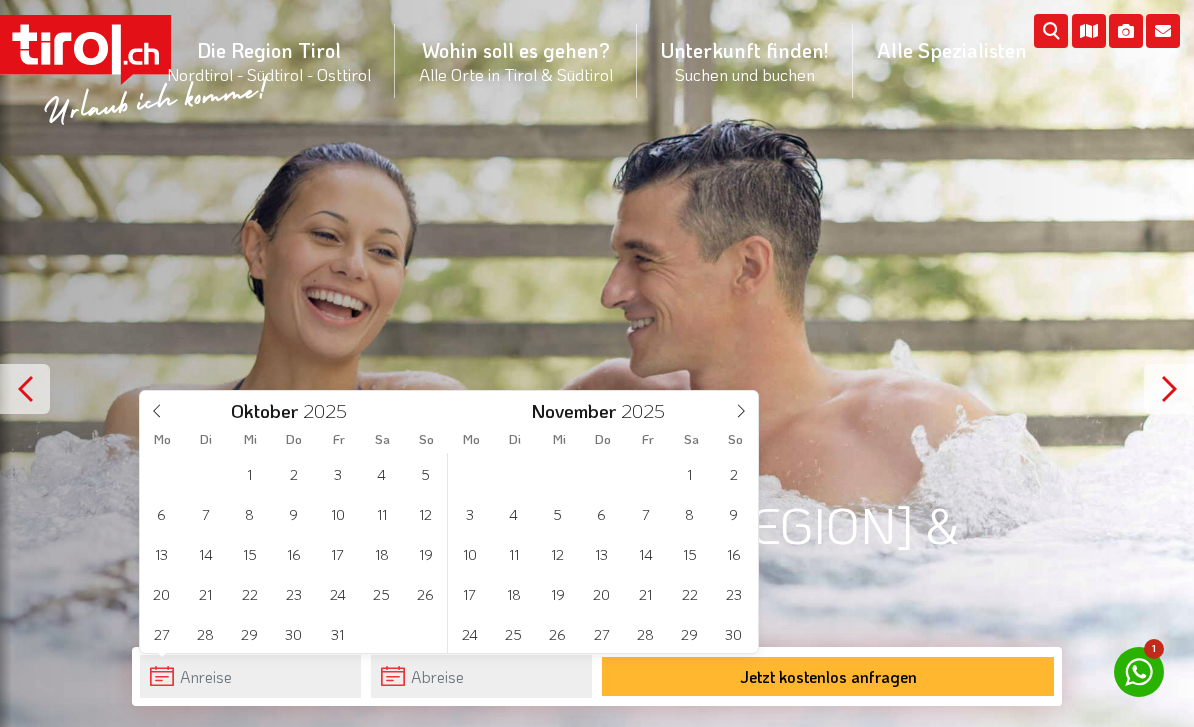 click 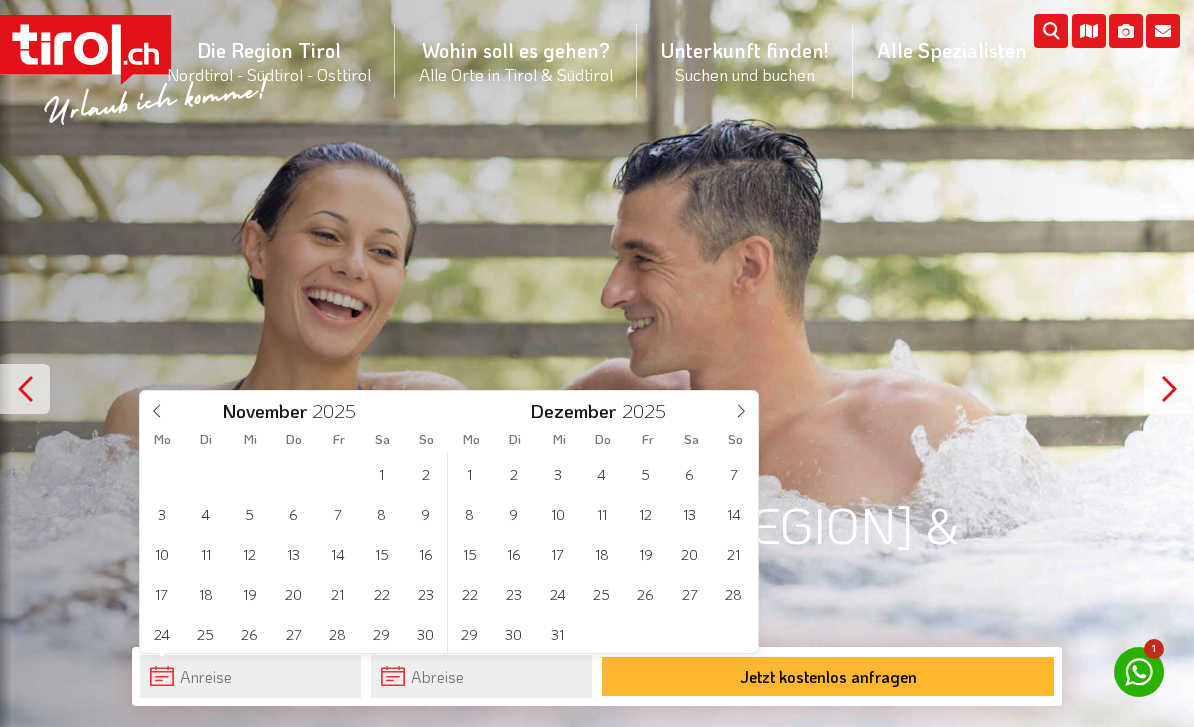 click at bounding box center (741, 408) 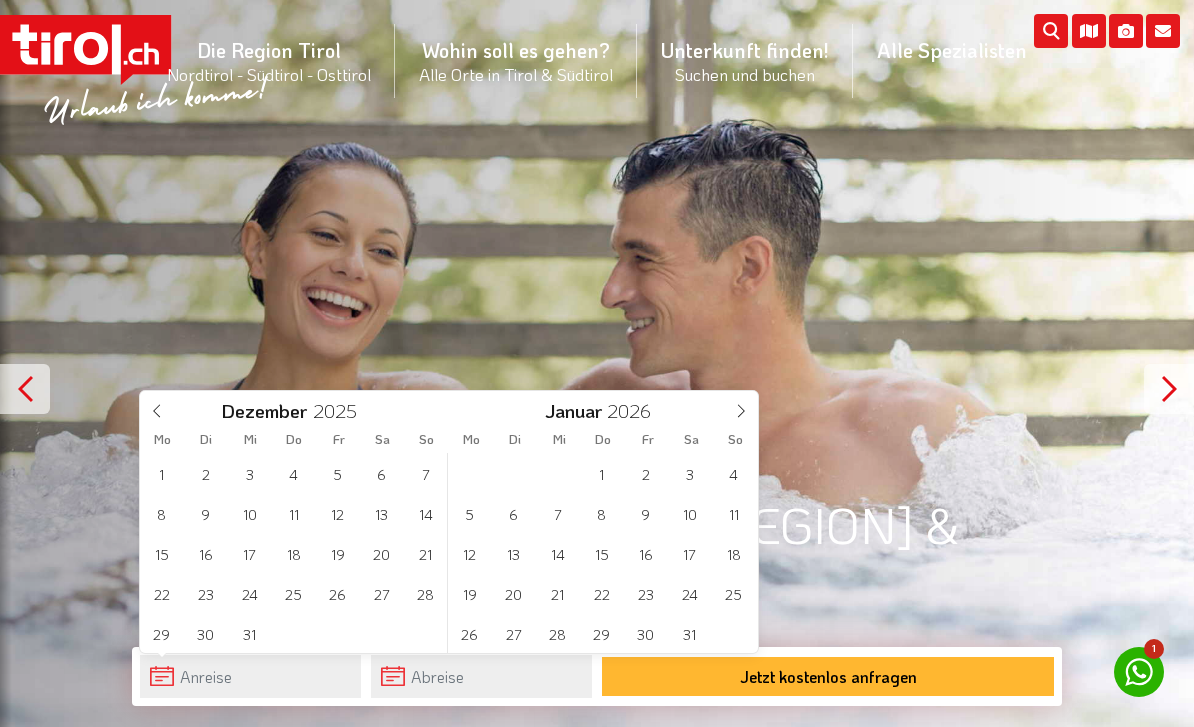 click 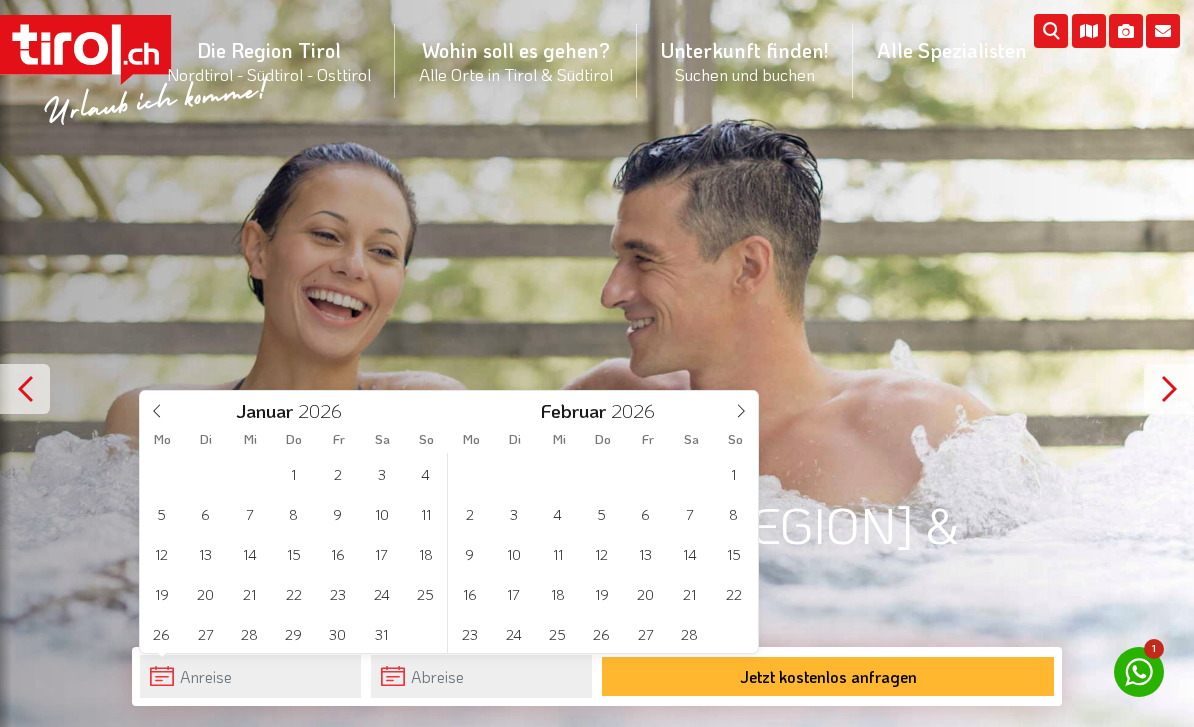 click 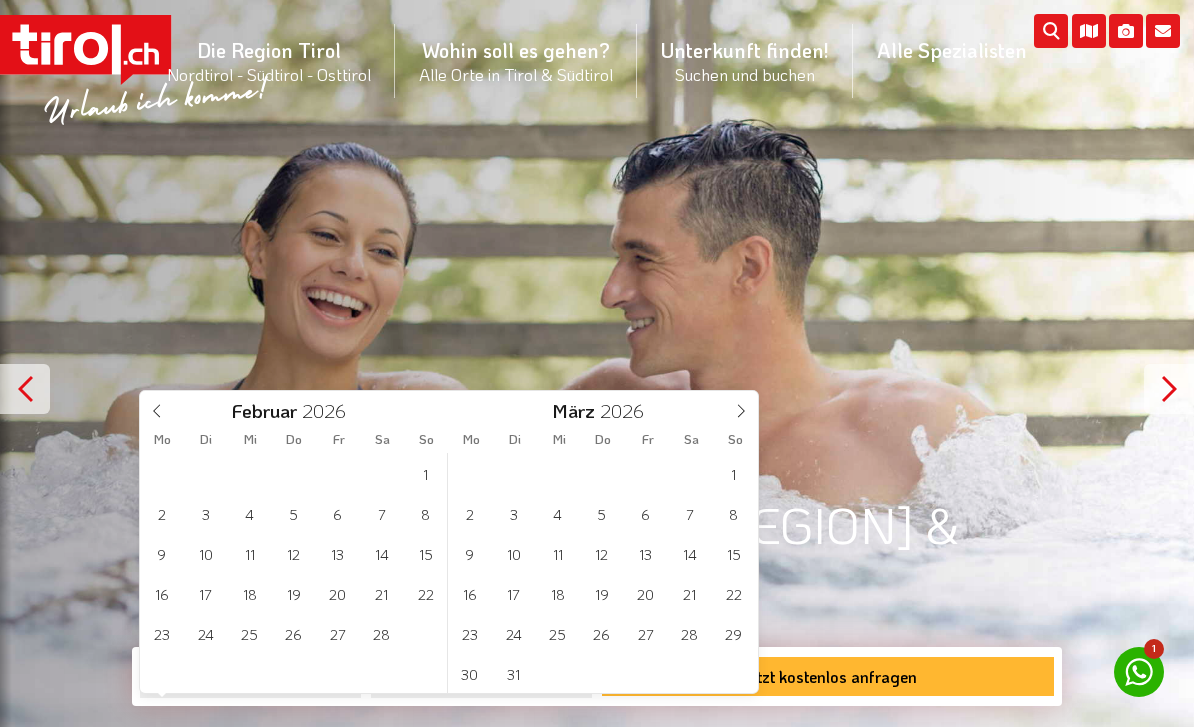 click 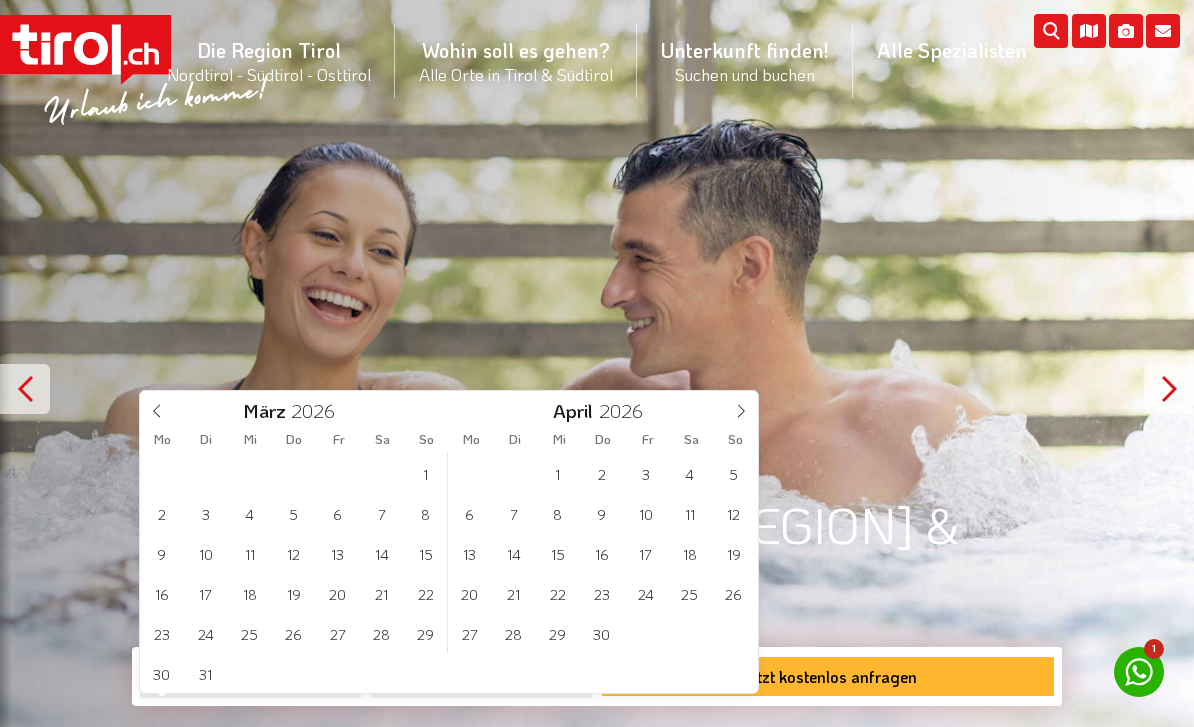 click 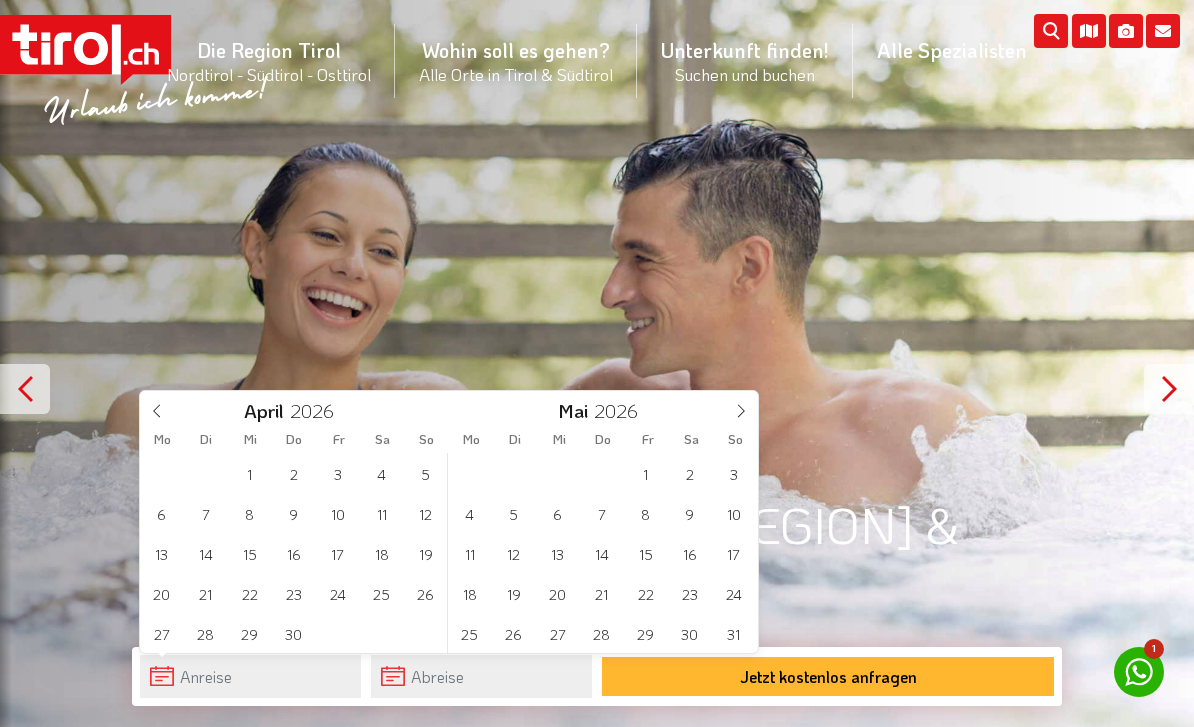 click 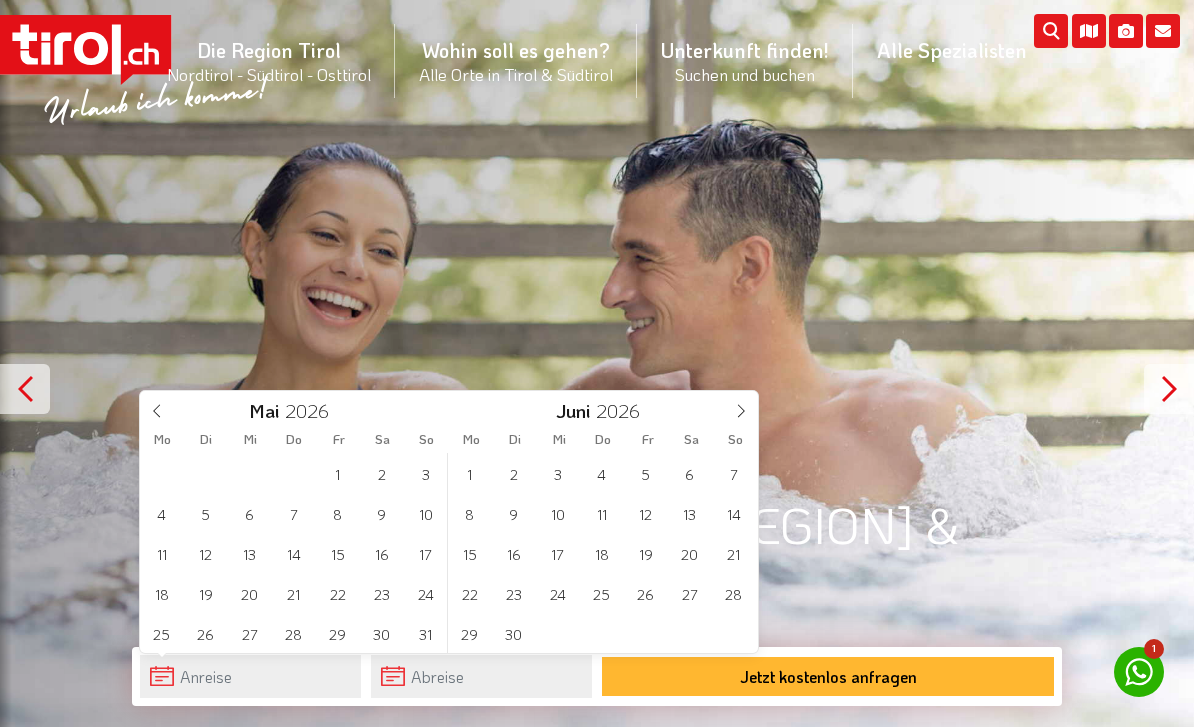 click 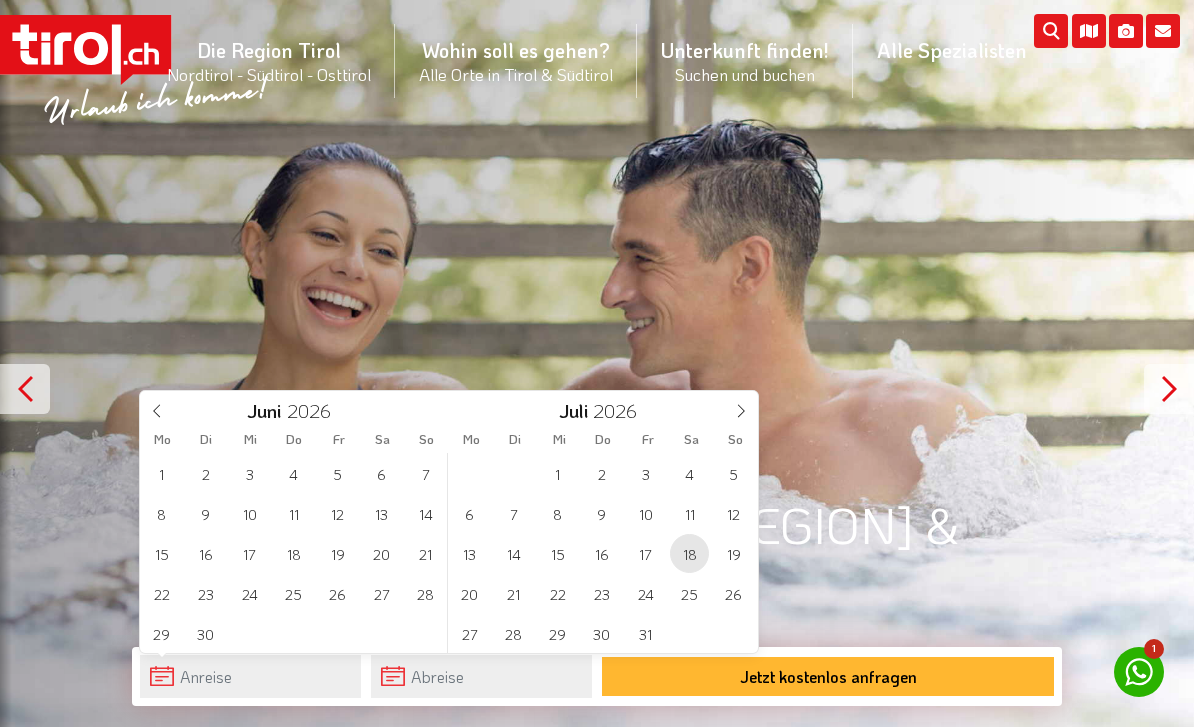 click on "18" at bounding box center (689, 553) 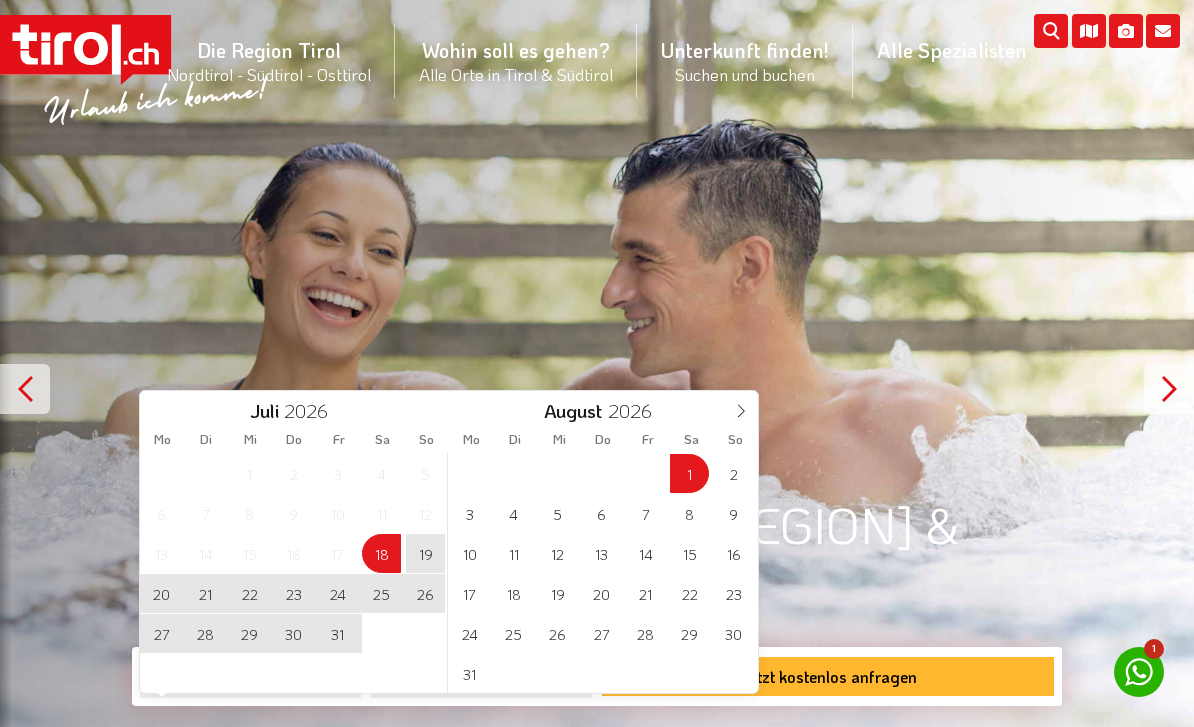 click on "1" at bounding box center [689, 473] 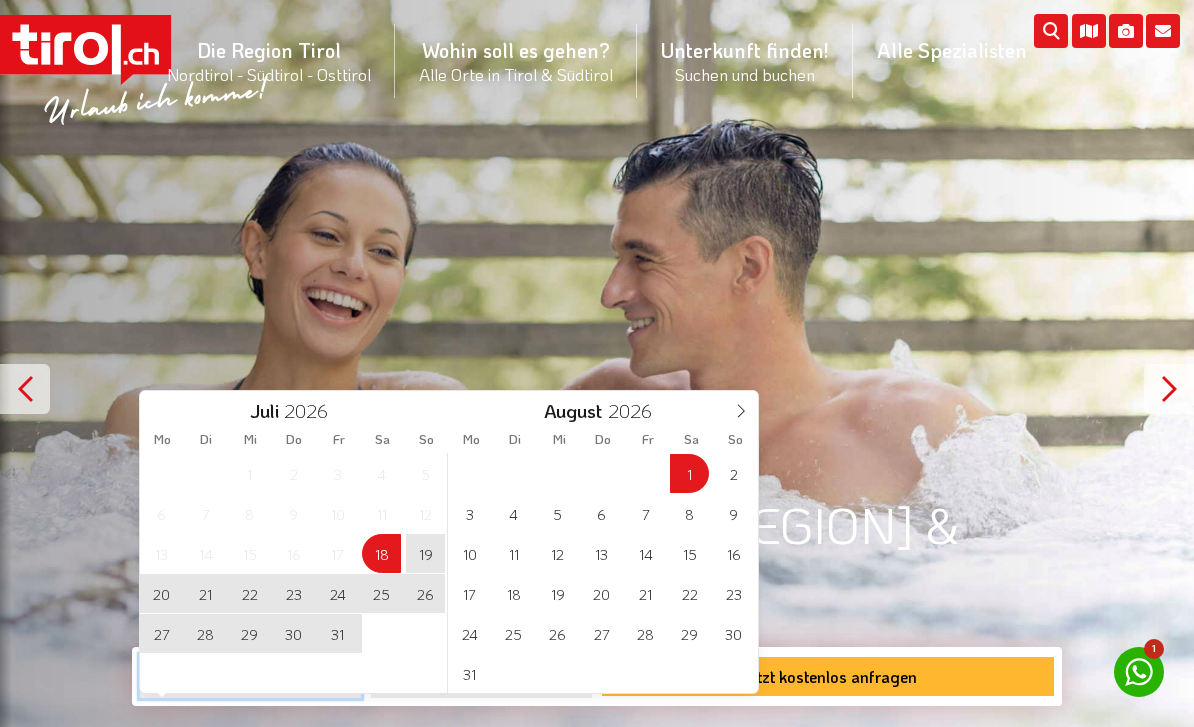 type on "18-07-2026" 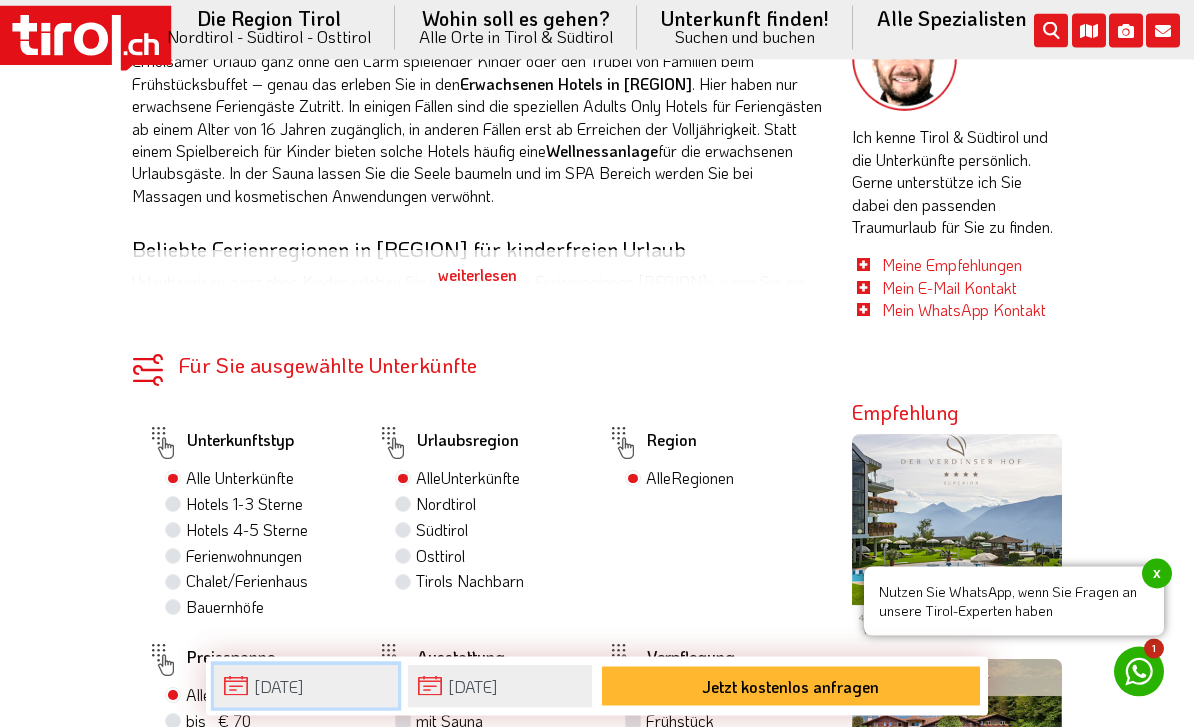 scroll, scrollTop: 1098, scrollLeft: 0, axis: vertical 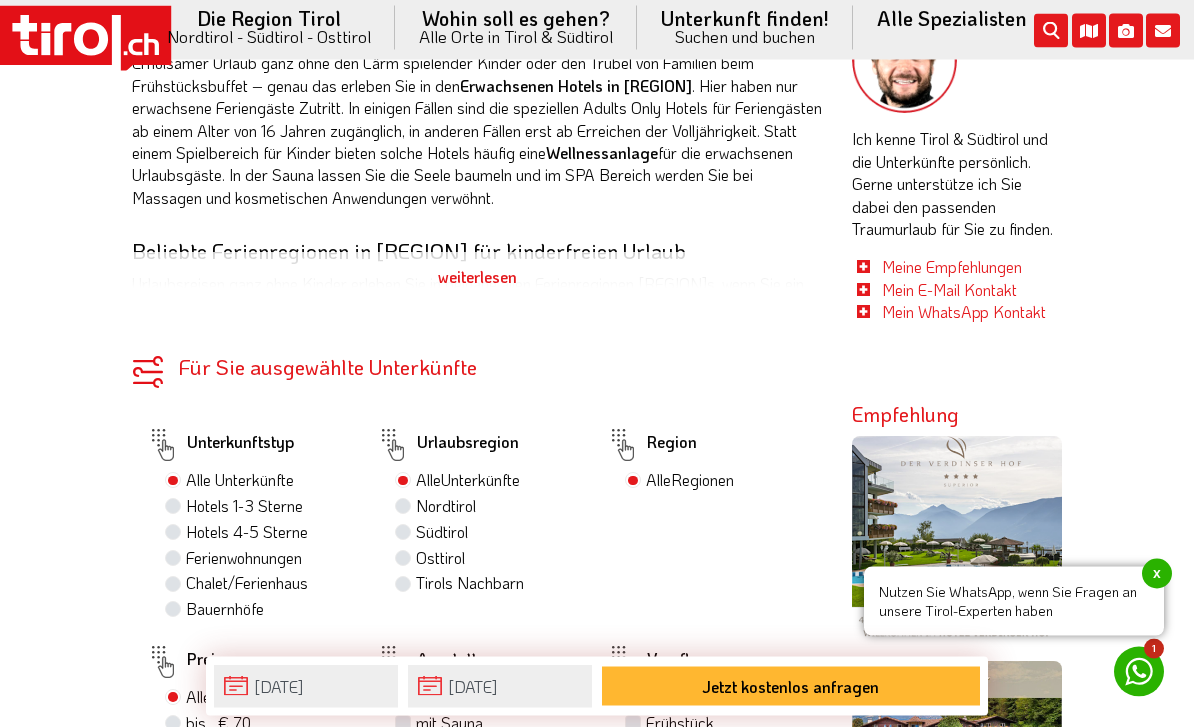 click on "Hotels 1-3 Sterne" at bounding box center [244, 507] 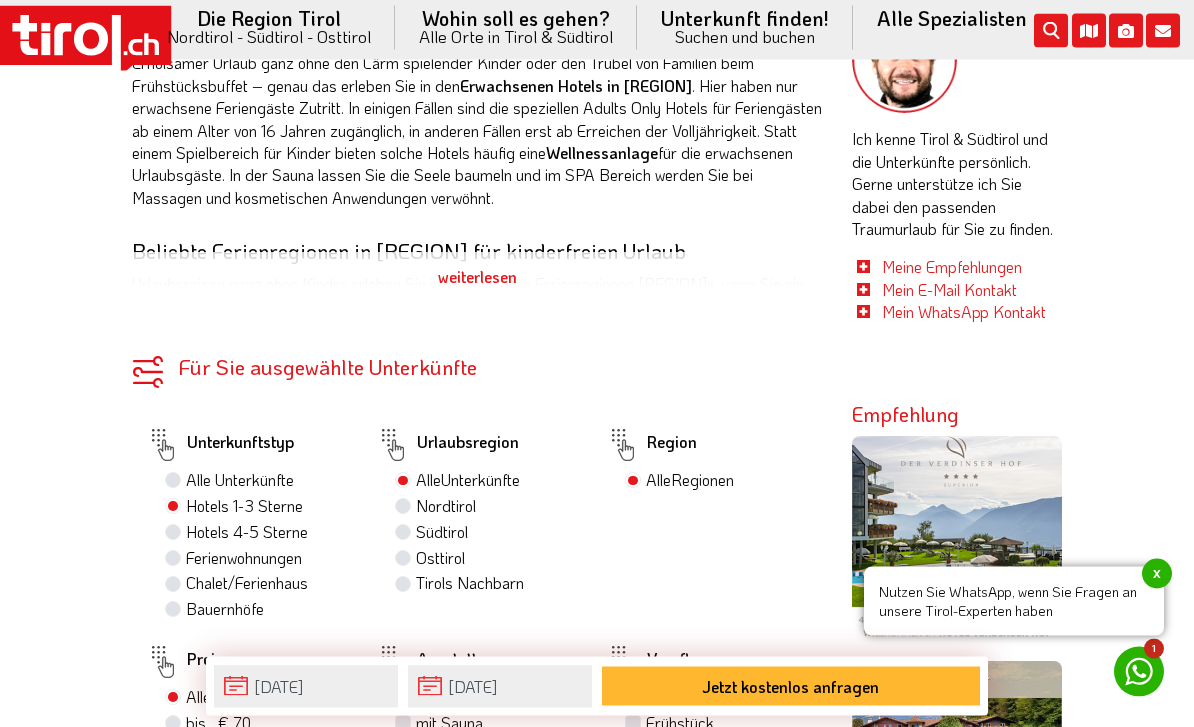 scroll, scrollTop: 1099, scrollLeft: 0, axis: vertical 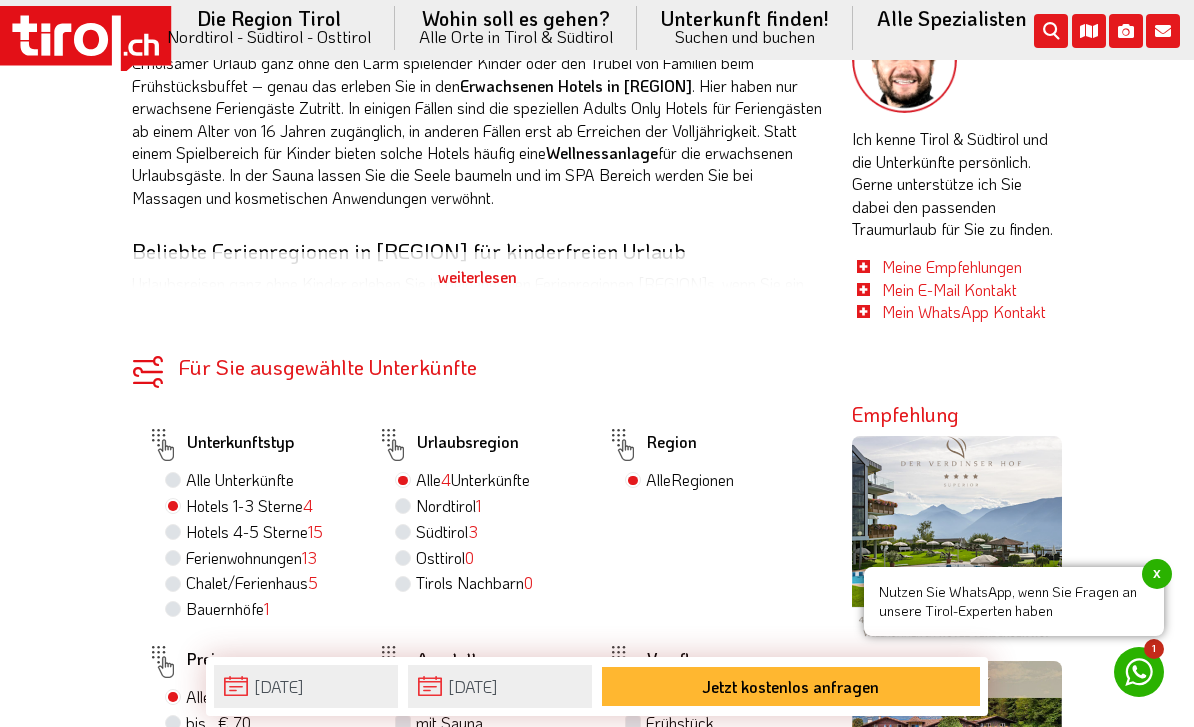 click on "Hotels 4-5 Sterne  15" at bounding box center (254, 532) 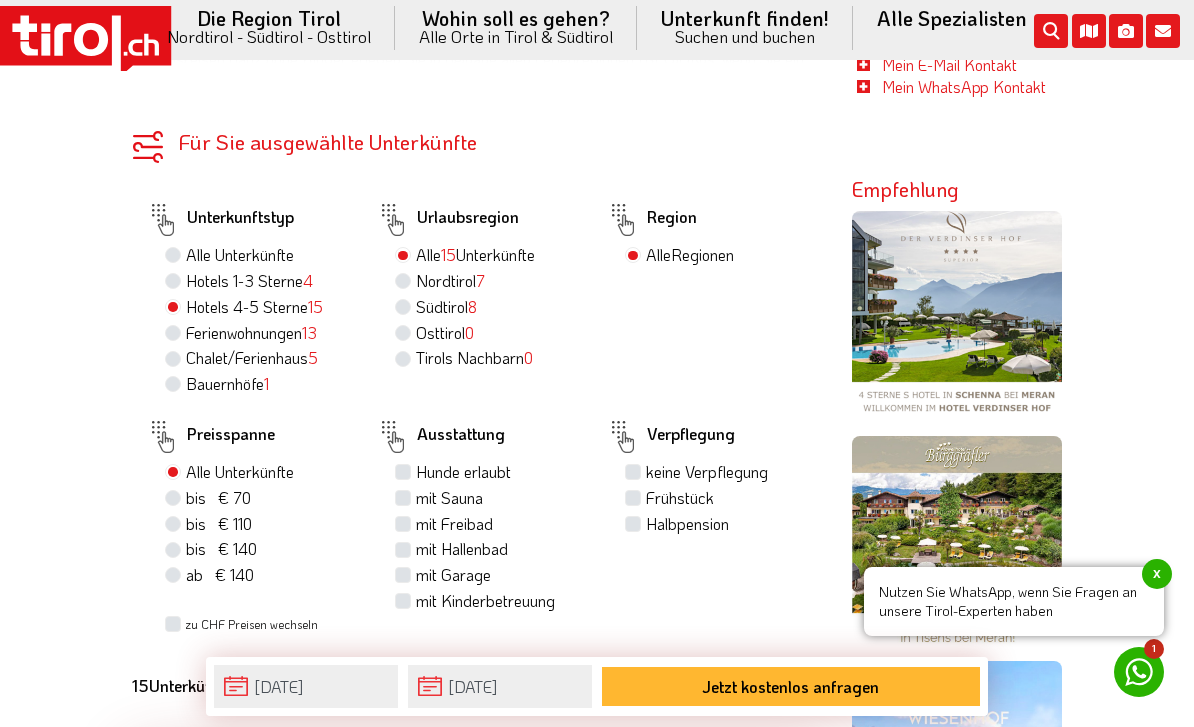 scroll, scrollTop: 1327, scrollLeft: 0, axis: vertical 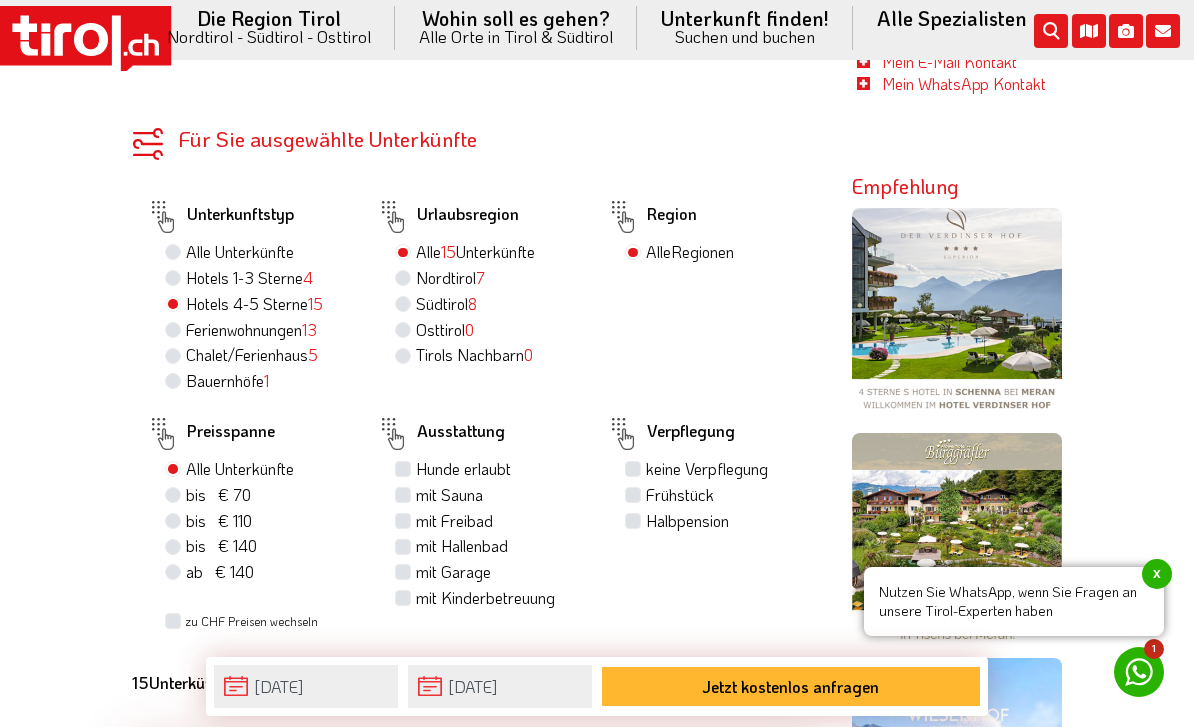 click on "Halbpension" at bounding box center (687, 521) 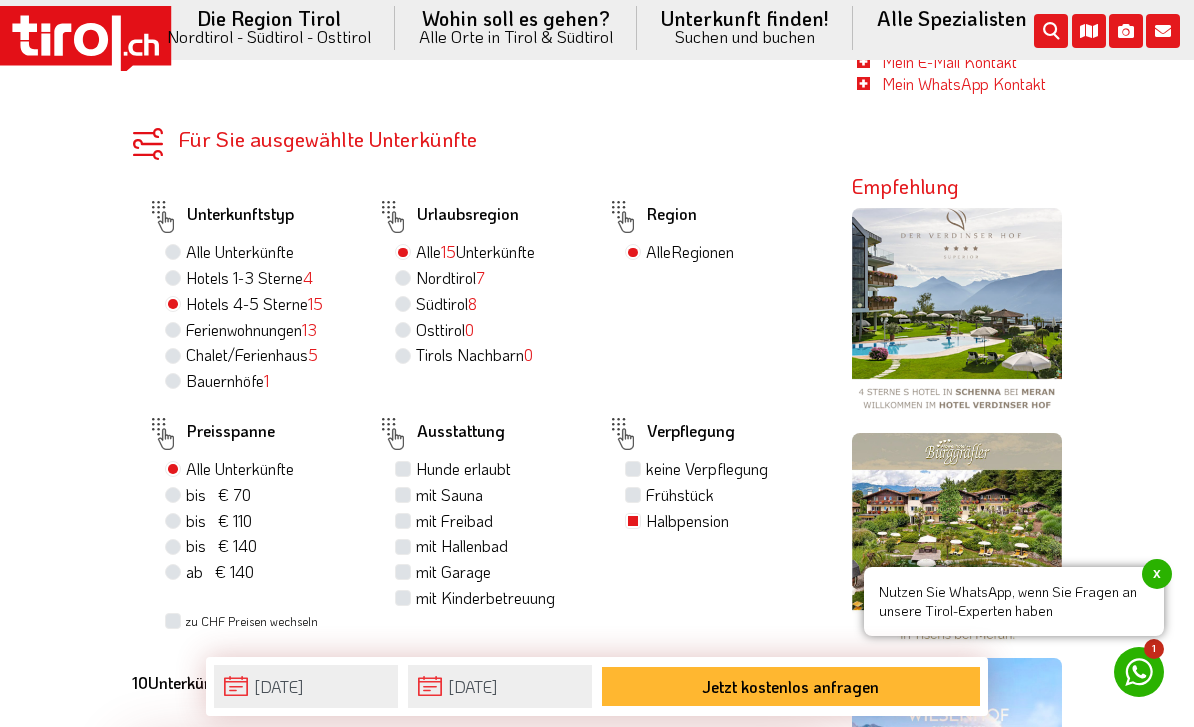 click on "mit Sauna" at bounding box center (449, 495) 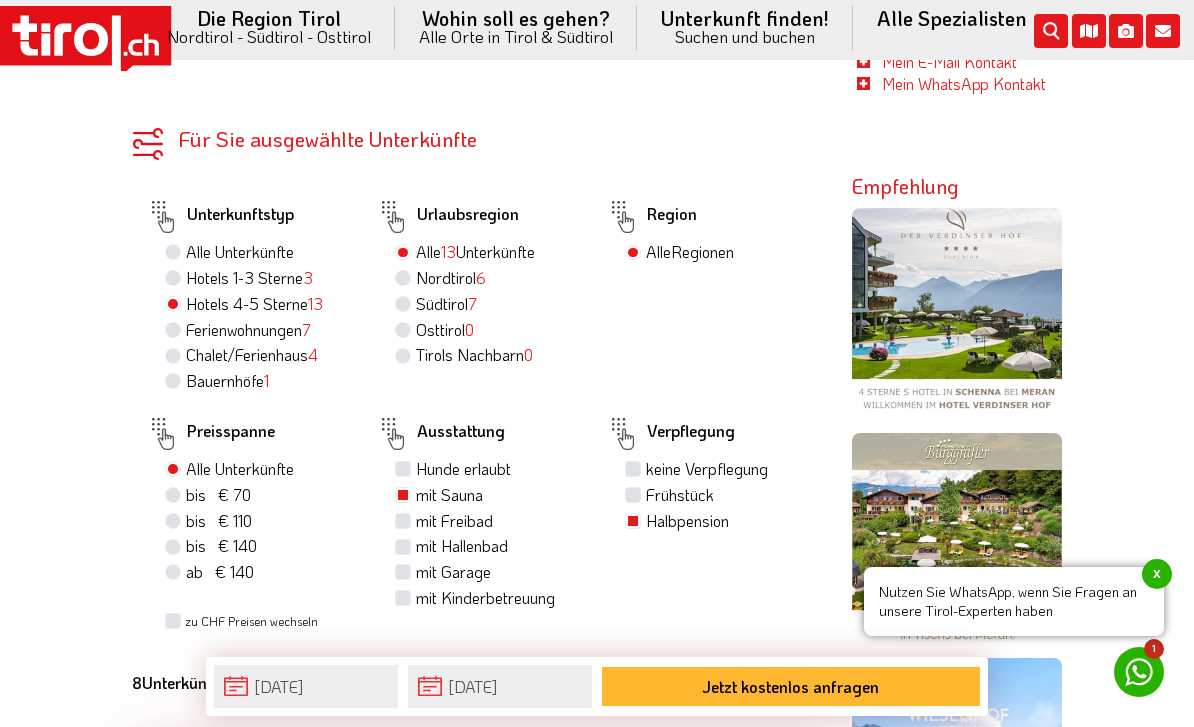 click on "mit Freibad" at bounding box center [454, 521] 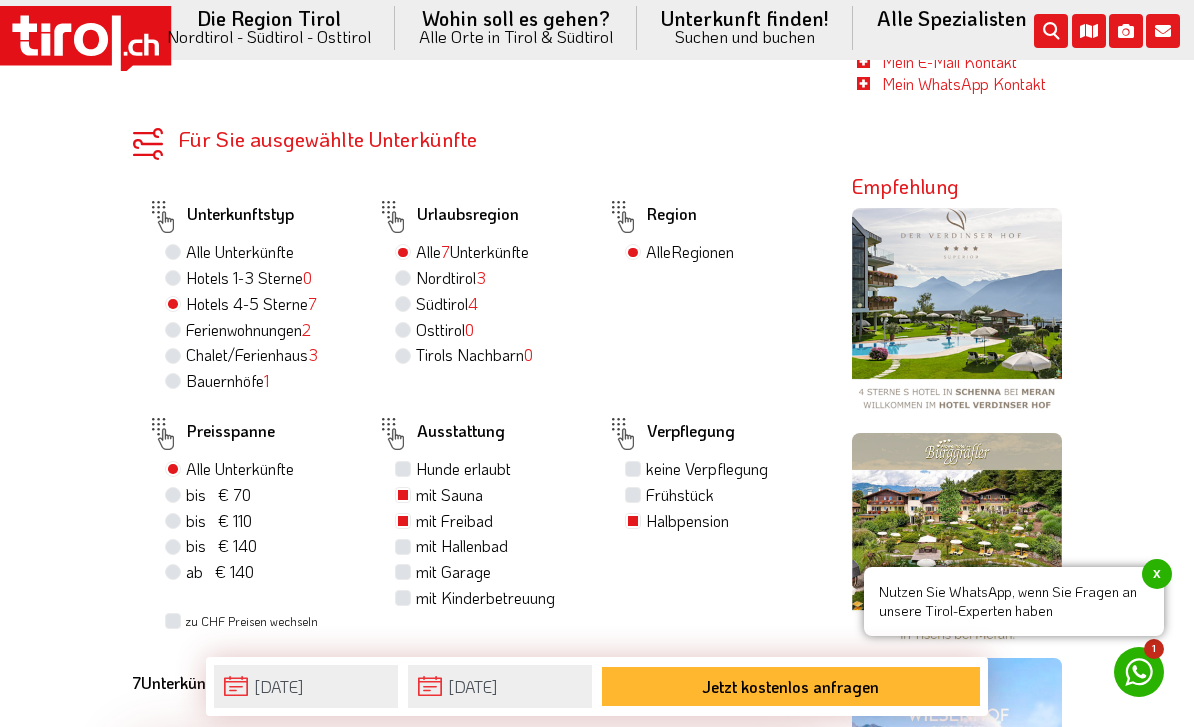 click on "mit Hallenbad" at bounding box center (462, 546) 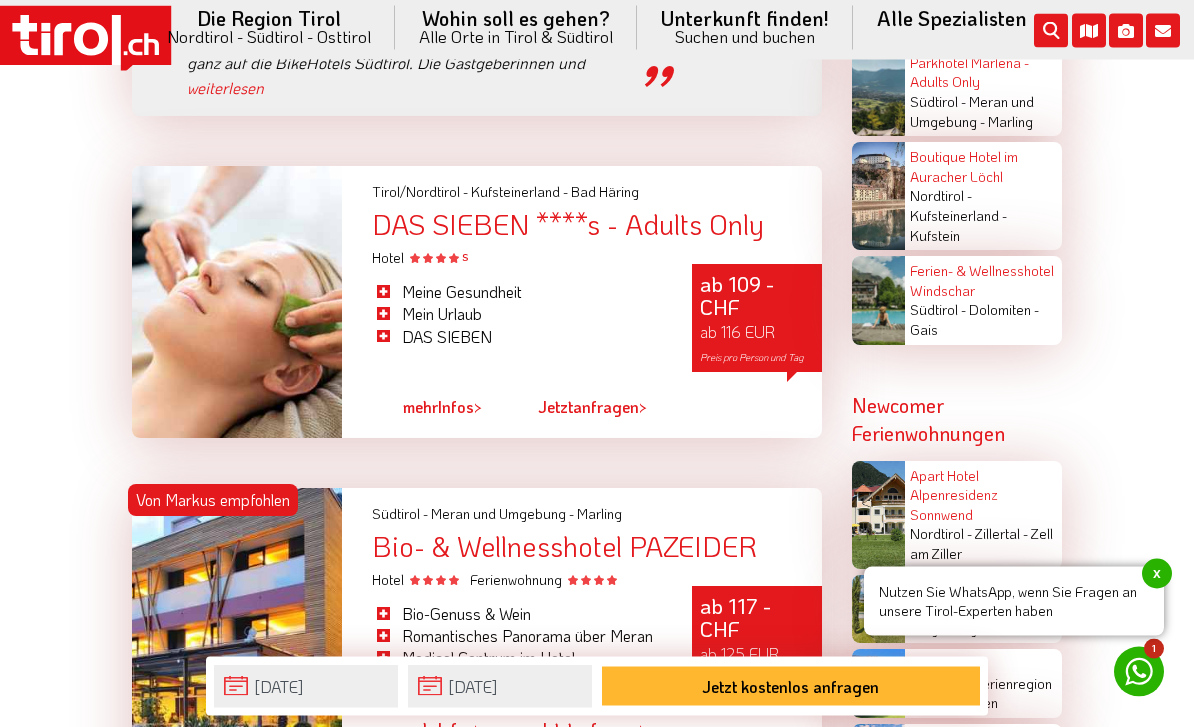 scroll, scrollTop: 3718, scrollLeft: 0, axis: vertical 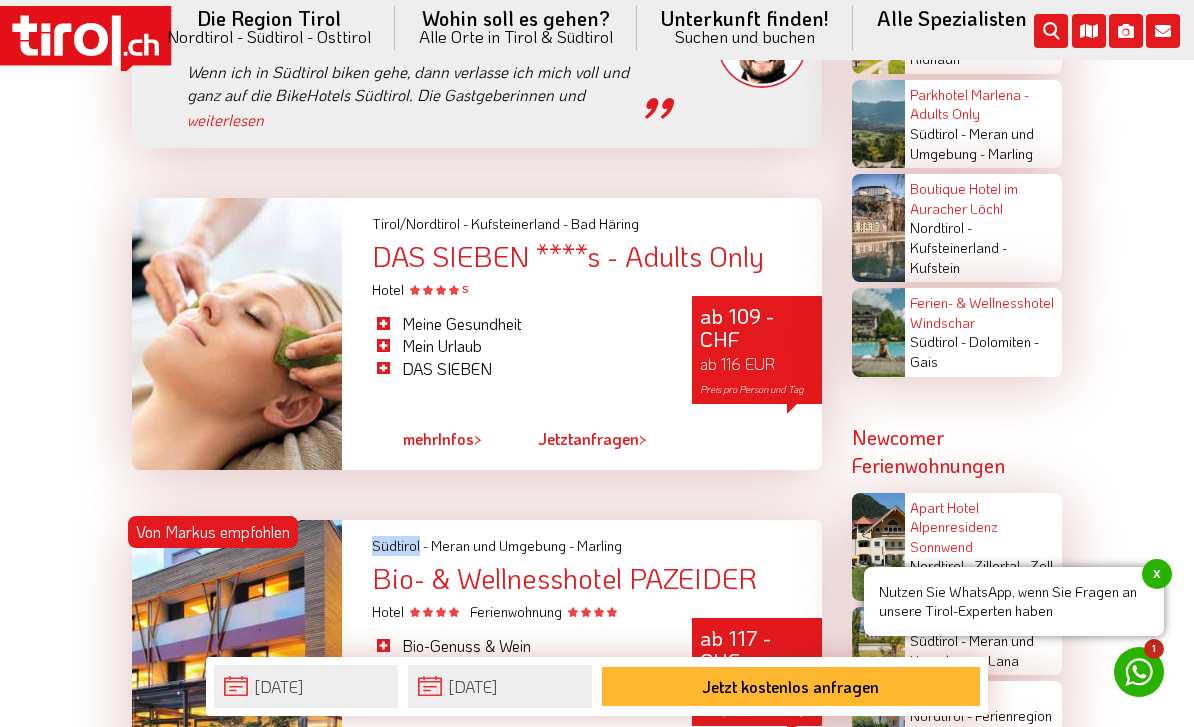 click on "ab 109 - CHF
ab 116 EUR
Preis pro Person und Tag" at bounding box center (757, 350) 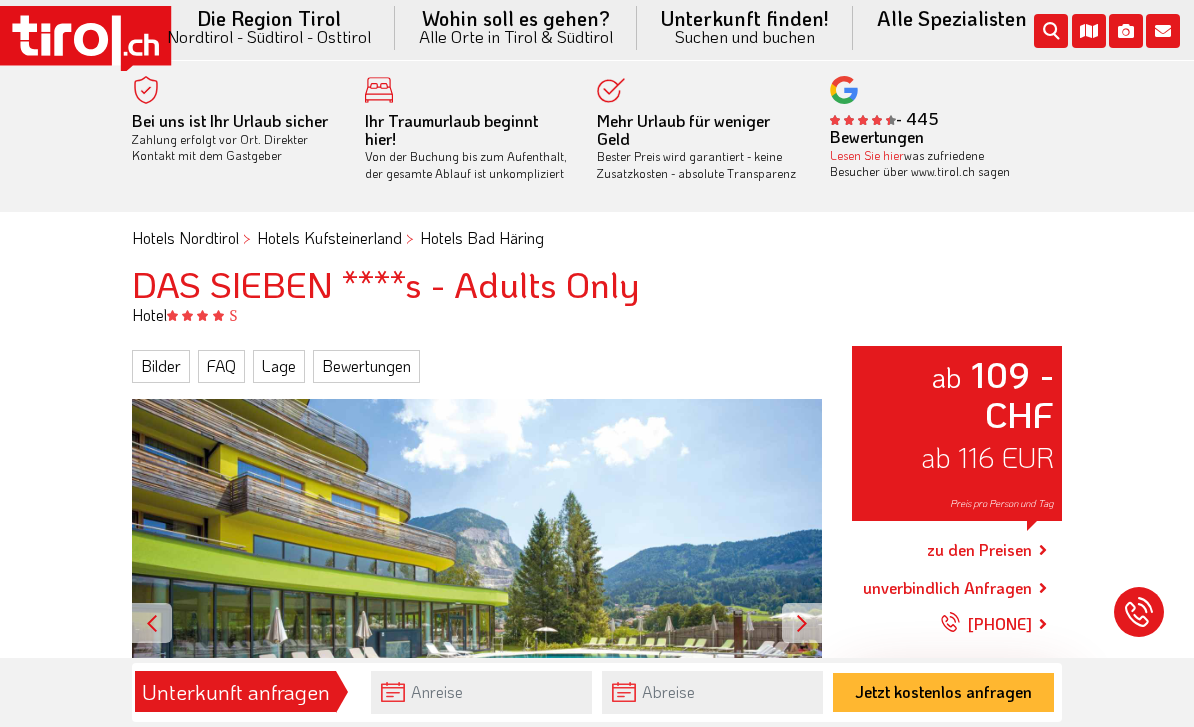scroll, scrollTop: 0, scrollLeft: 0, axis: both 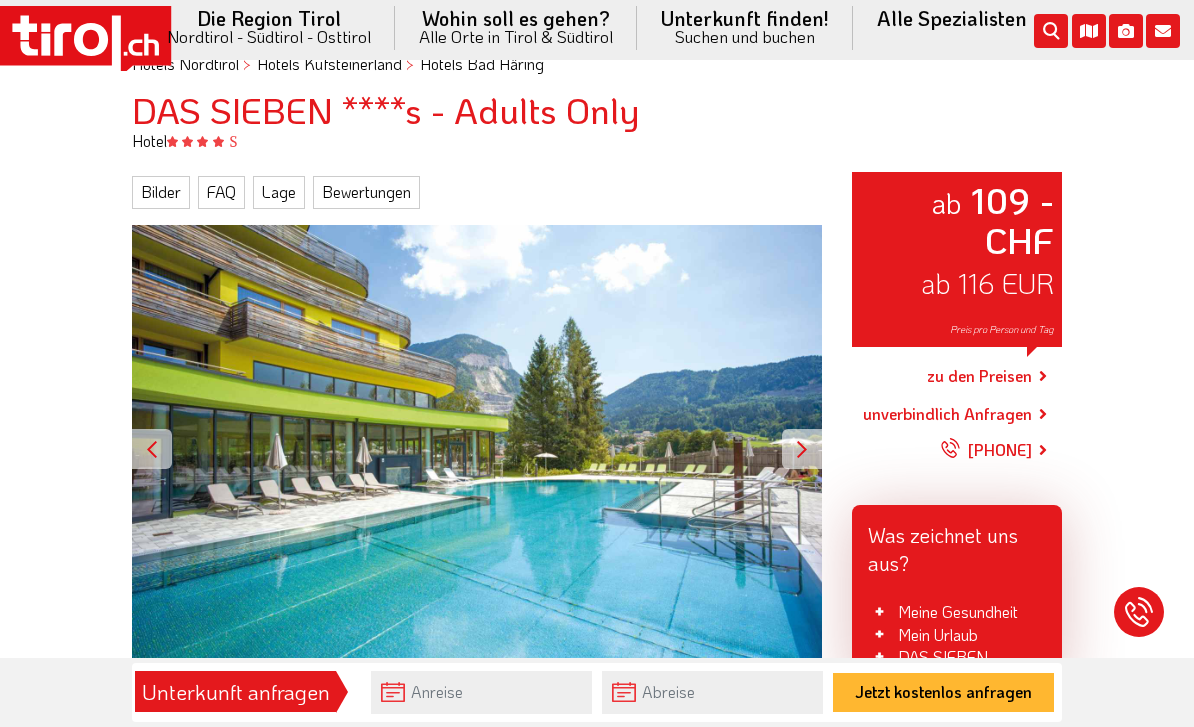 click on "zu den Preisen" at bounding box center [979, 376] 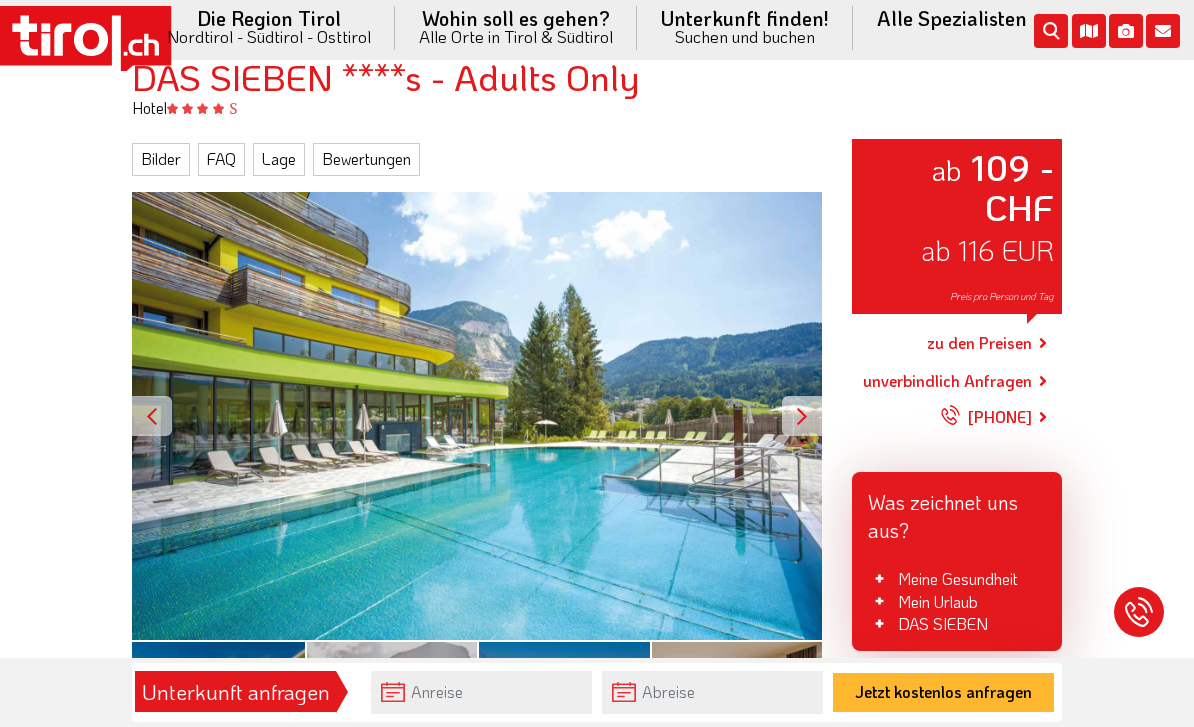 click on "Bilder" at bounding box center [161, 159] 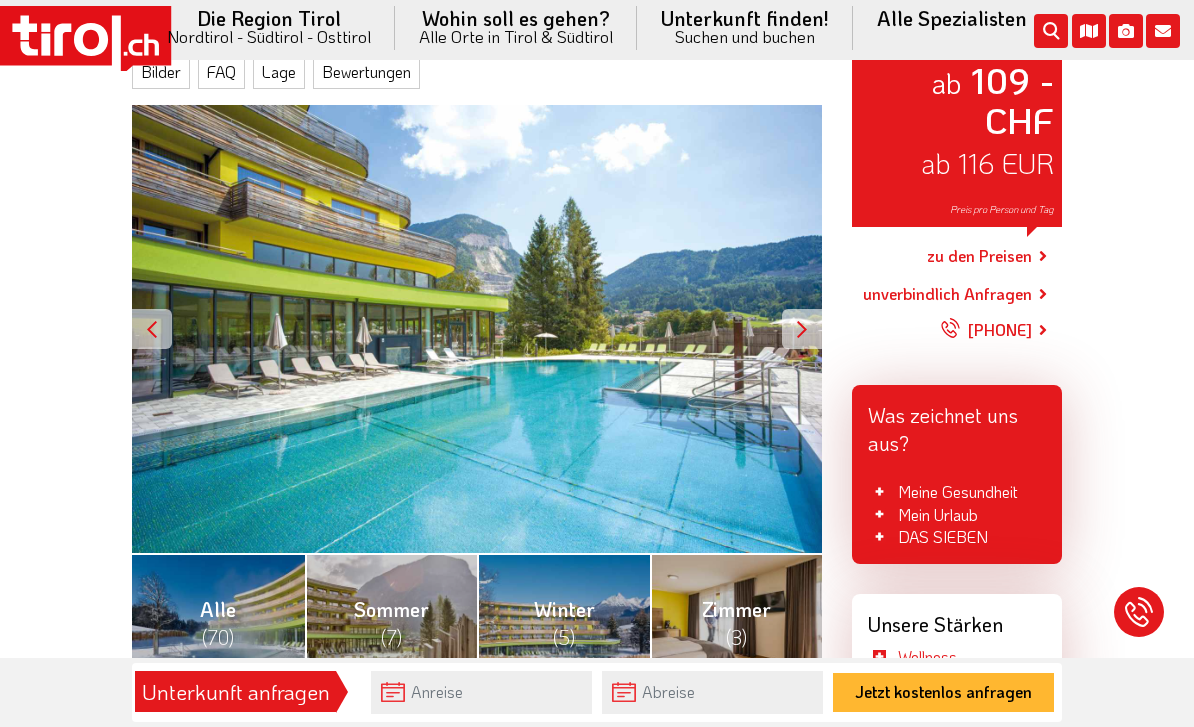 scroll, scrollTop: 296, scrollLeft: 0, axis: vertical 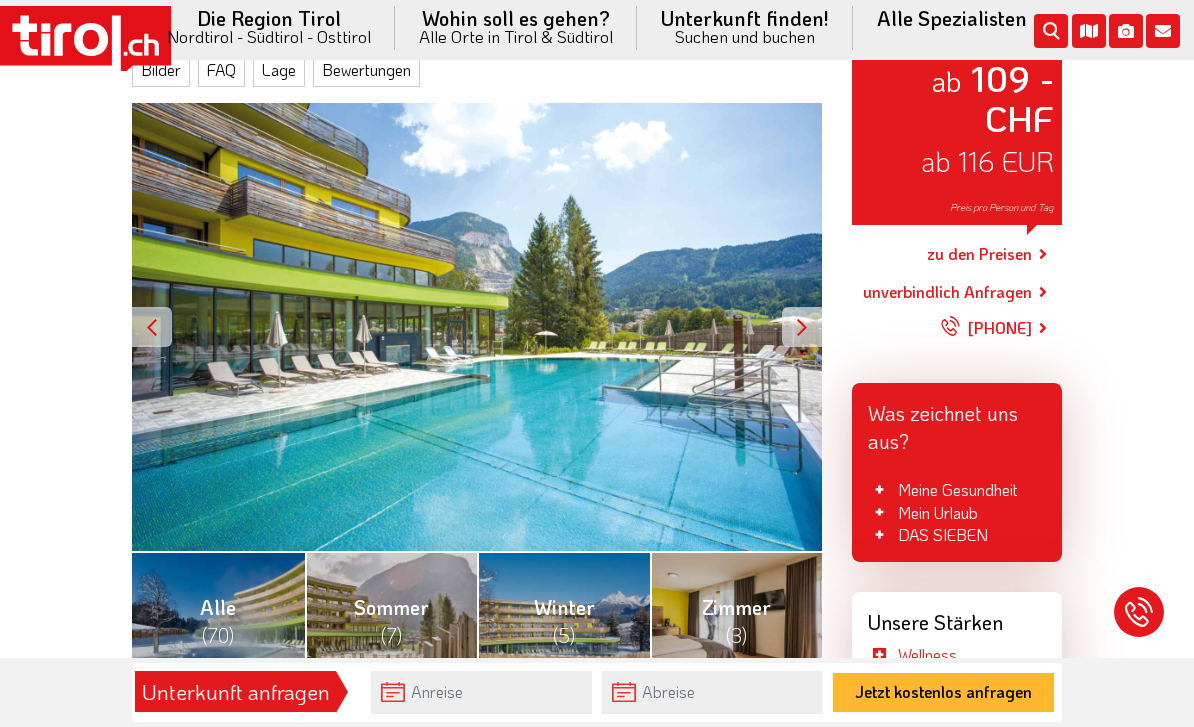 click on "Sommer   (7)" at bounding box center [391, 621] 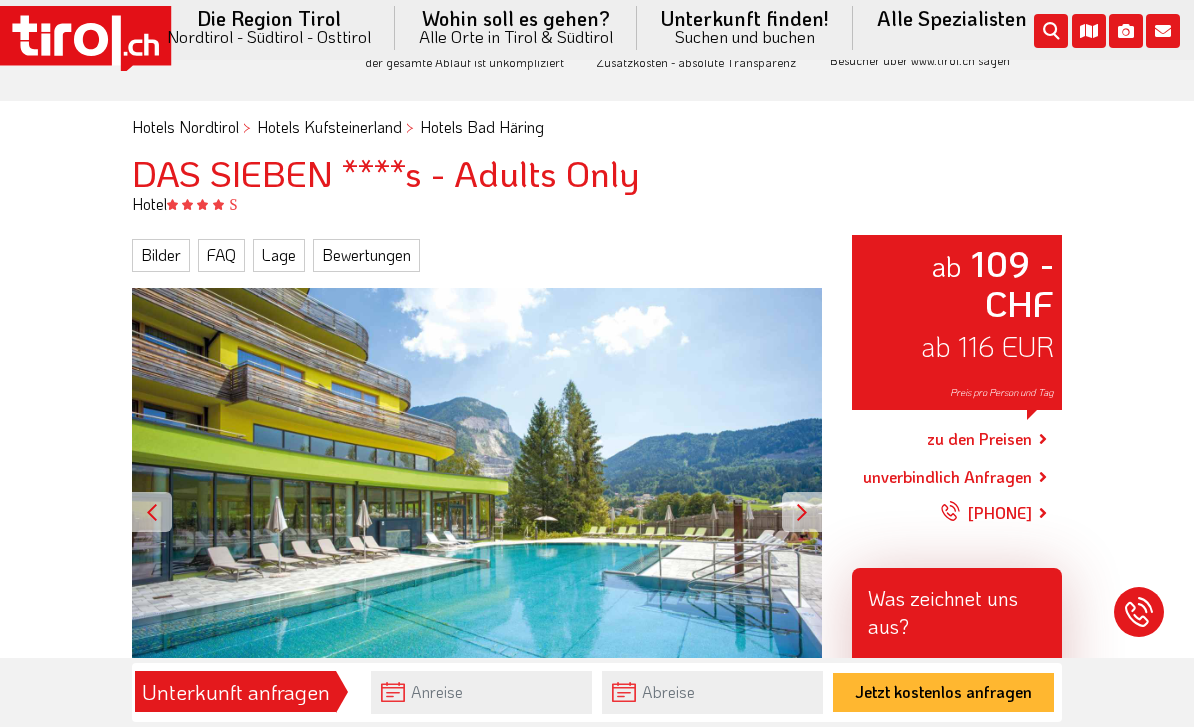 scroll, scrollTop: 0, scrollLeft: 0, axis: both 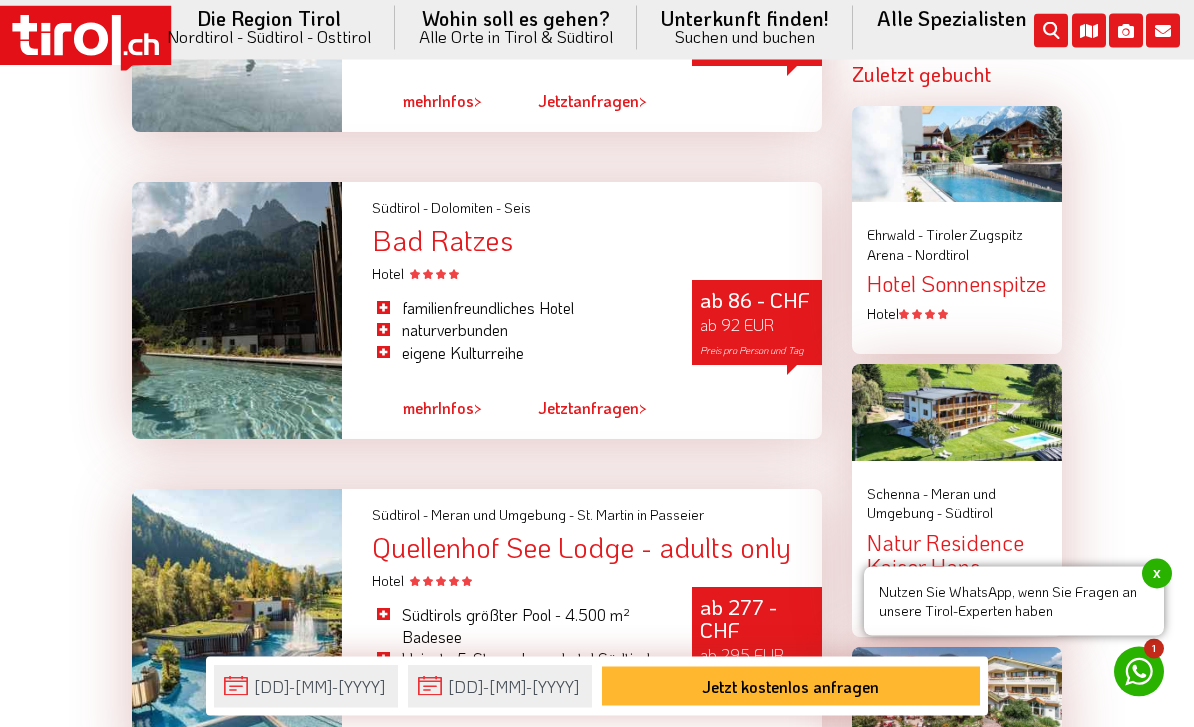 click on "mehr  Infos  >" at bounding box center (442, 409) 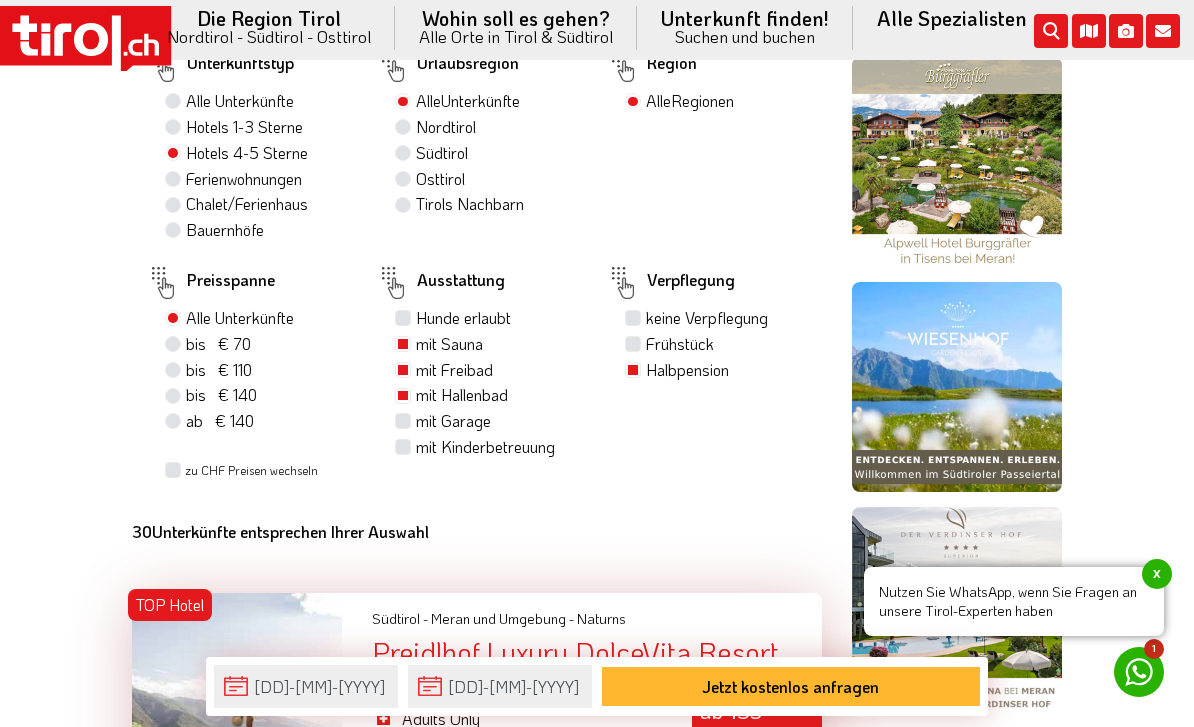 scroll, scrollTop: 1412, scrollLeft: 0, axis: vertical 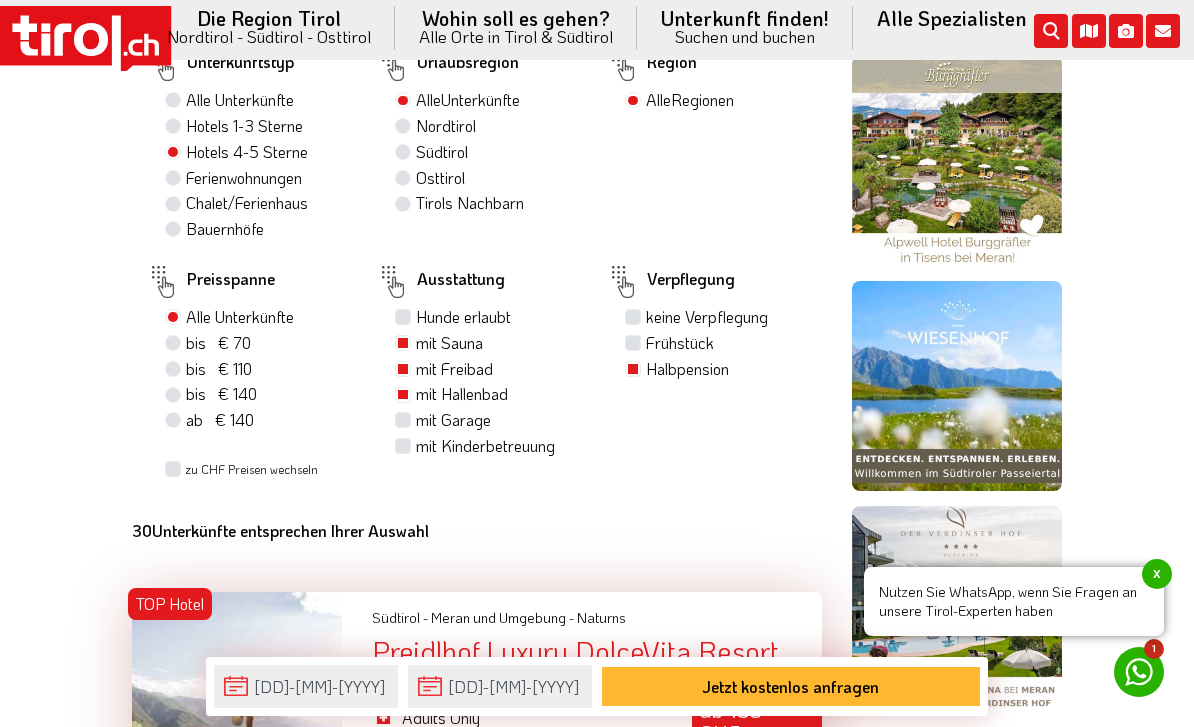 click on "bis   € 140   bis  CHF 131" at bounding box center (221, 394) 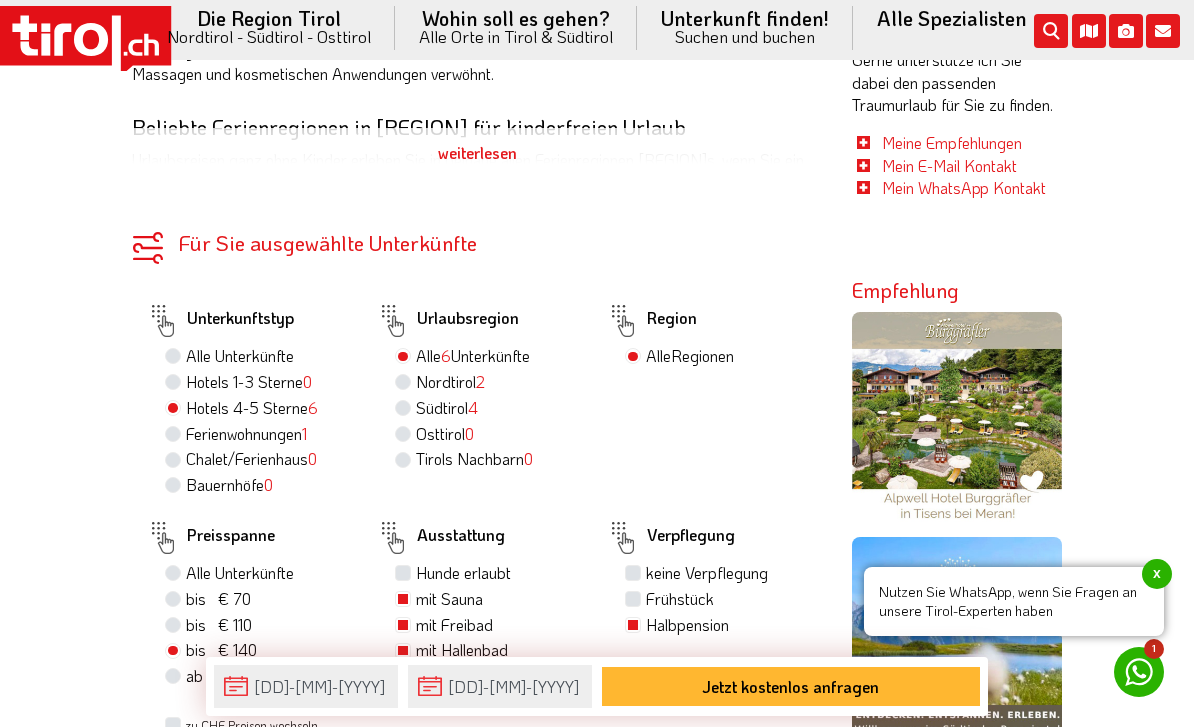 scroll, scrollTop: 1155, scrollLeft: 0, axis: vertical 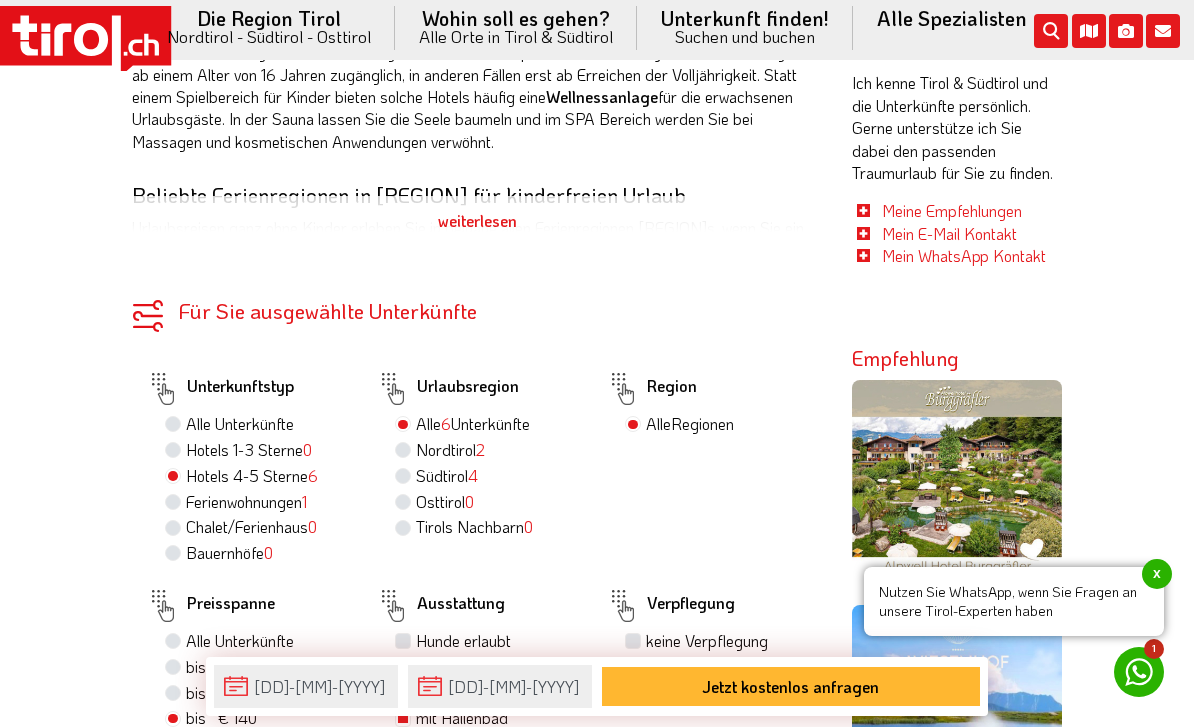 click on "bis   € 140   bis  CHF 131" at bounding box center [221, 718] 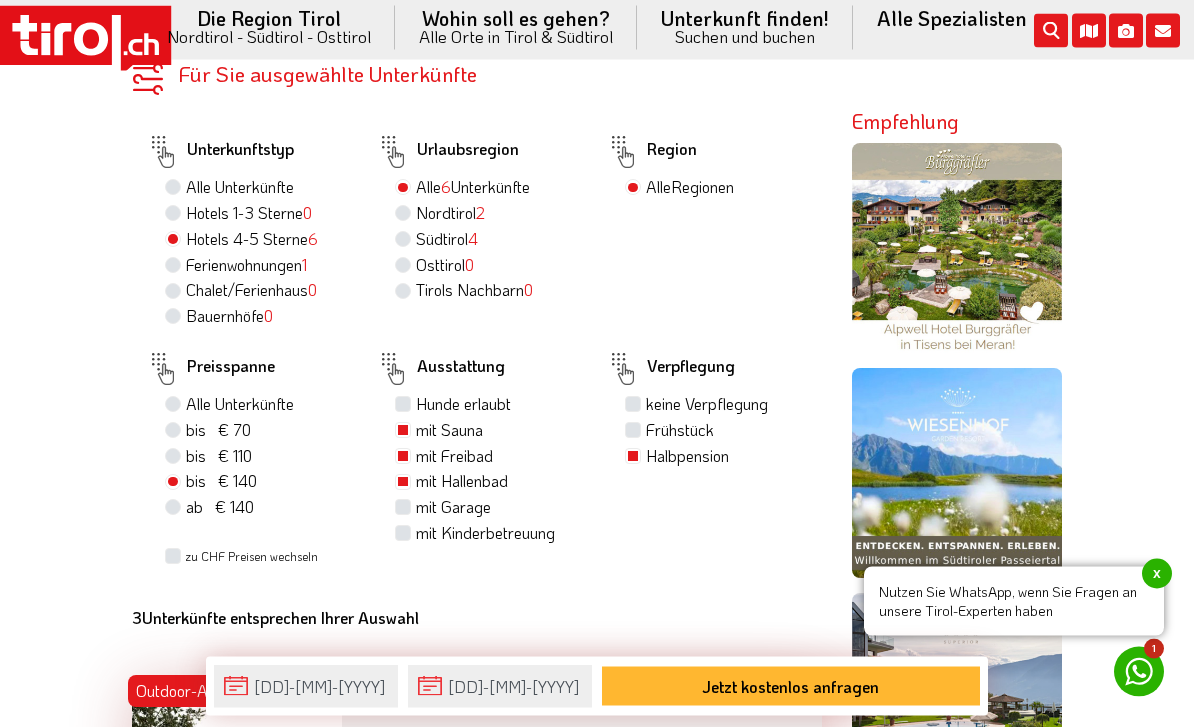 scroll, scrollTop: 1392, scrollLeft: 0, axis: vertical 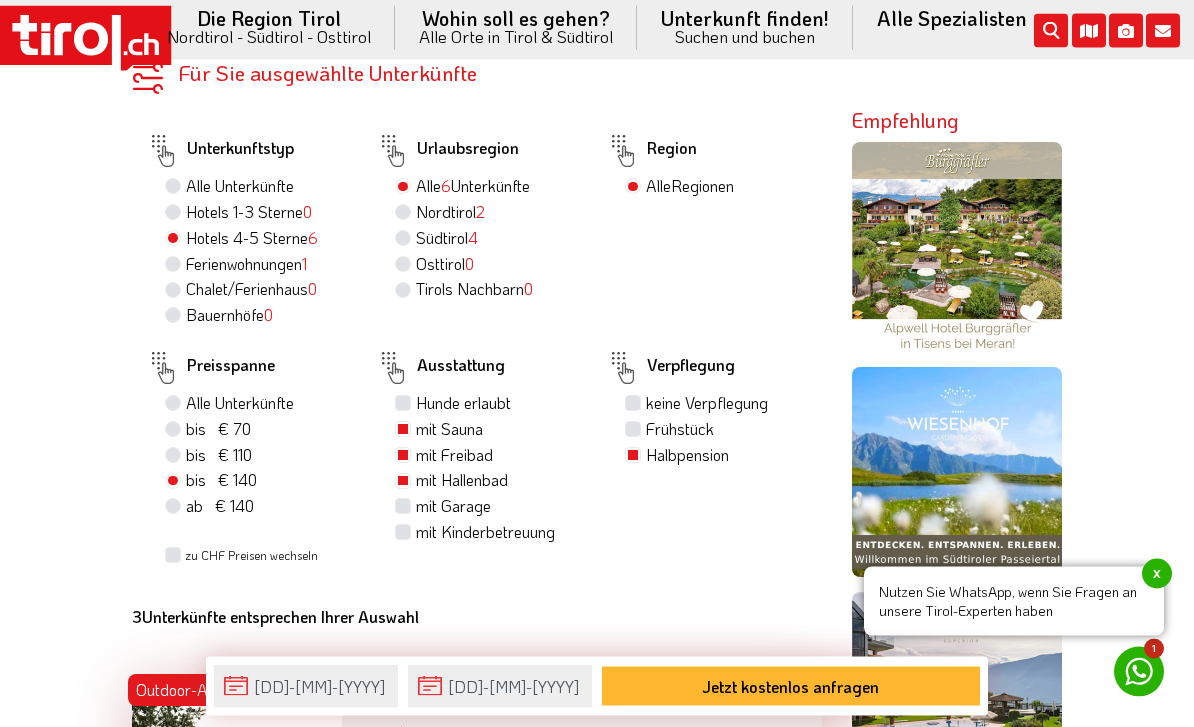 click on "bis   € 140   bis  CHF 131" at bounding box center (221, 481) 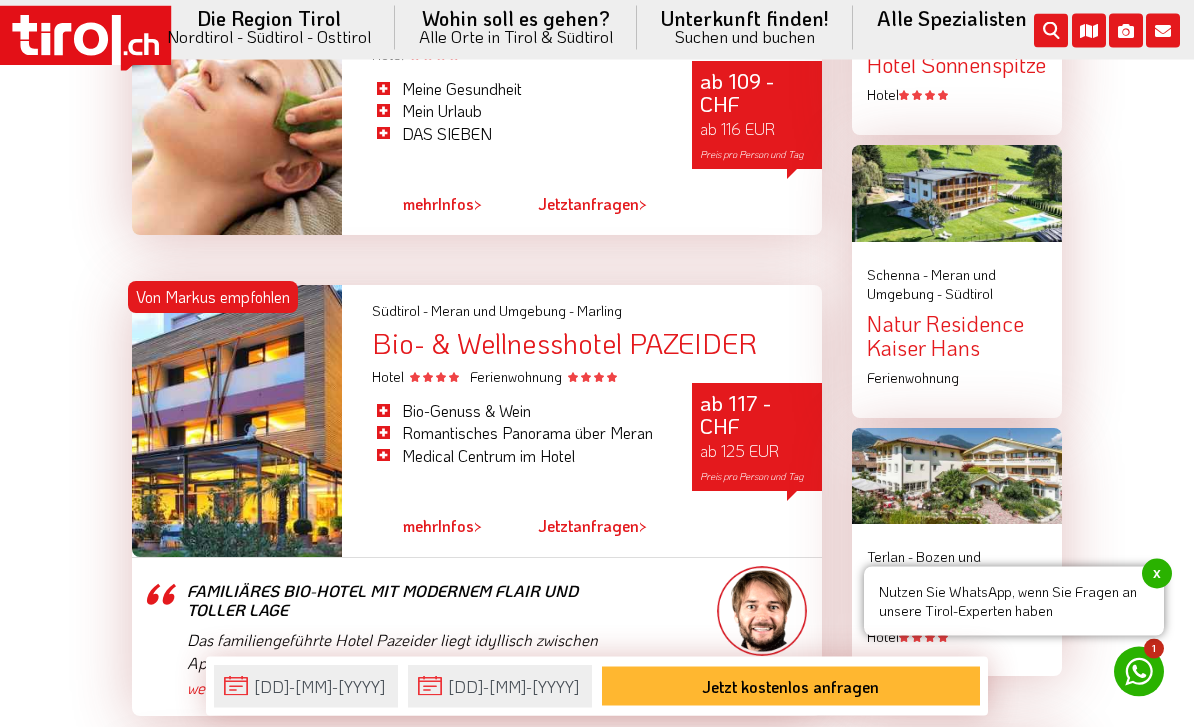 scroll, scrollTop: 2363, scrollLeft: 0, axis: vertical 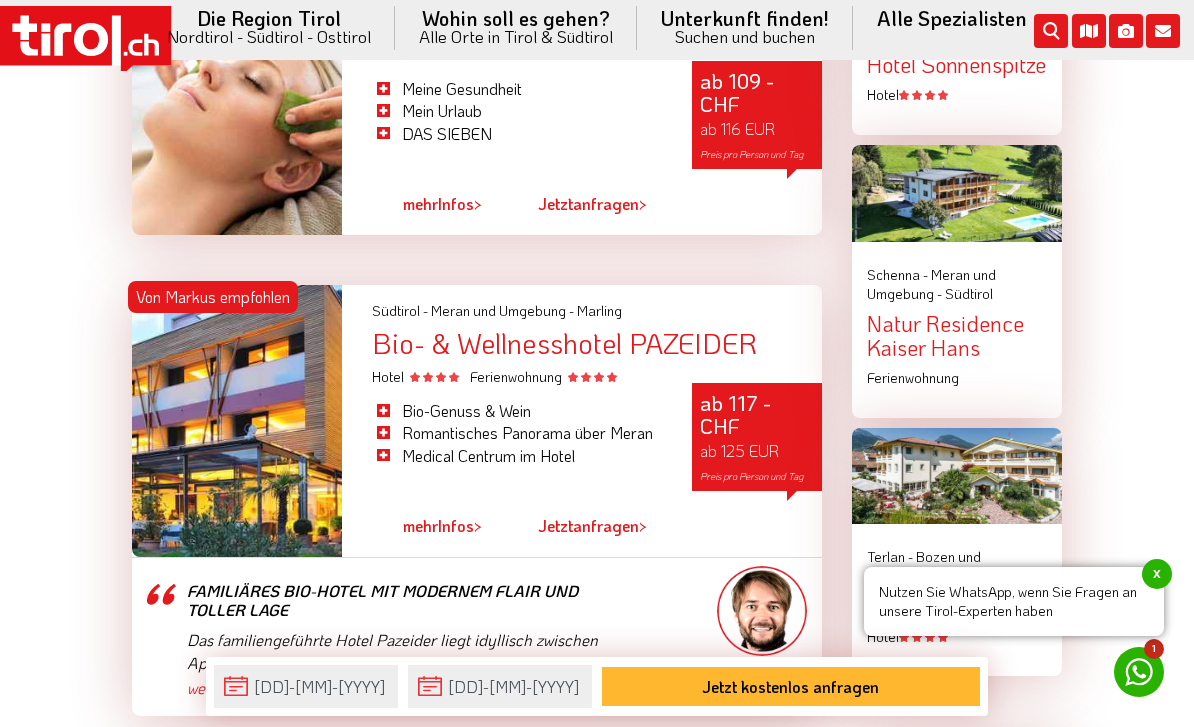 click on "mehr" at bounding box center (420, 525) 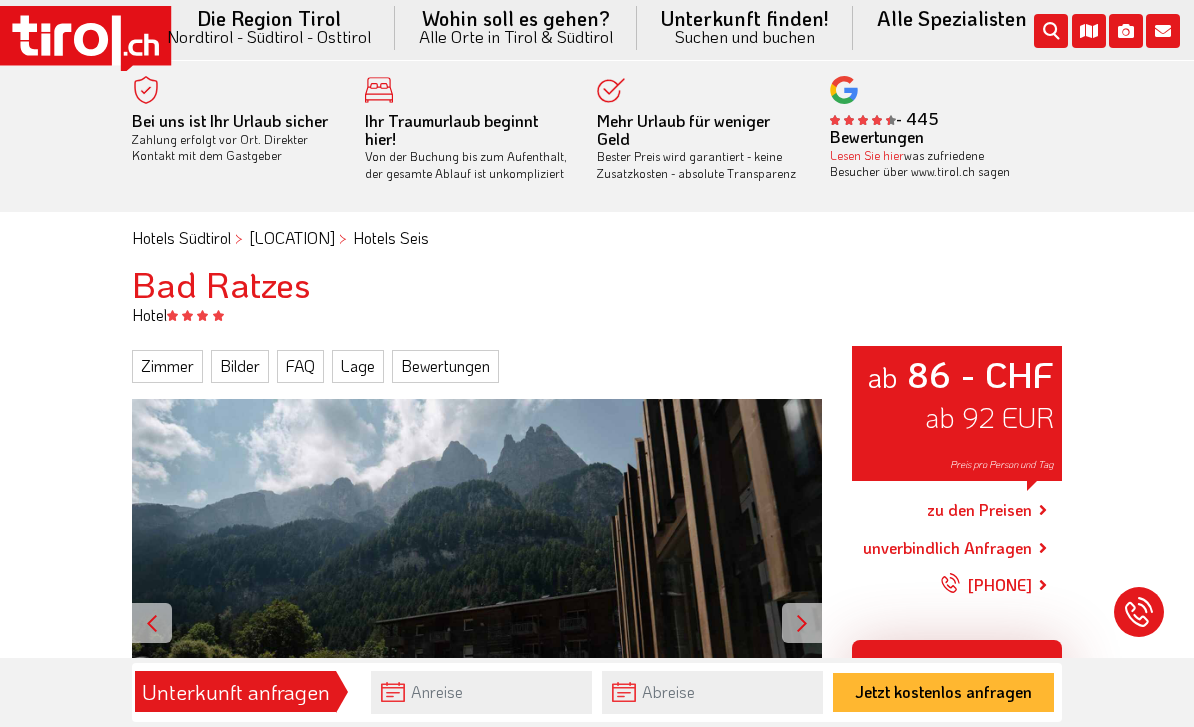 scroll, scrollTop: 0, scrollLeft: 0, axis: both 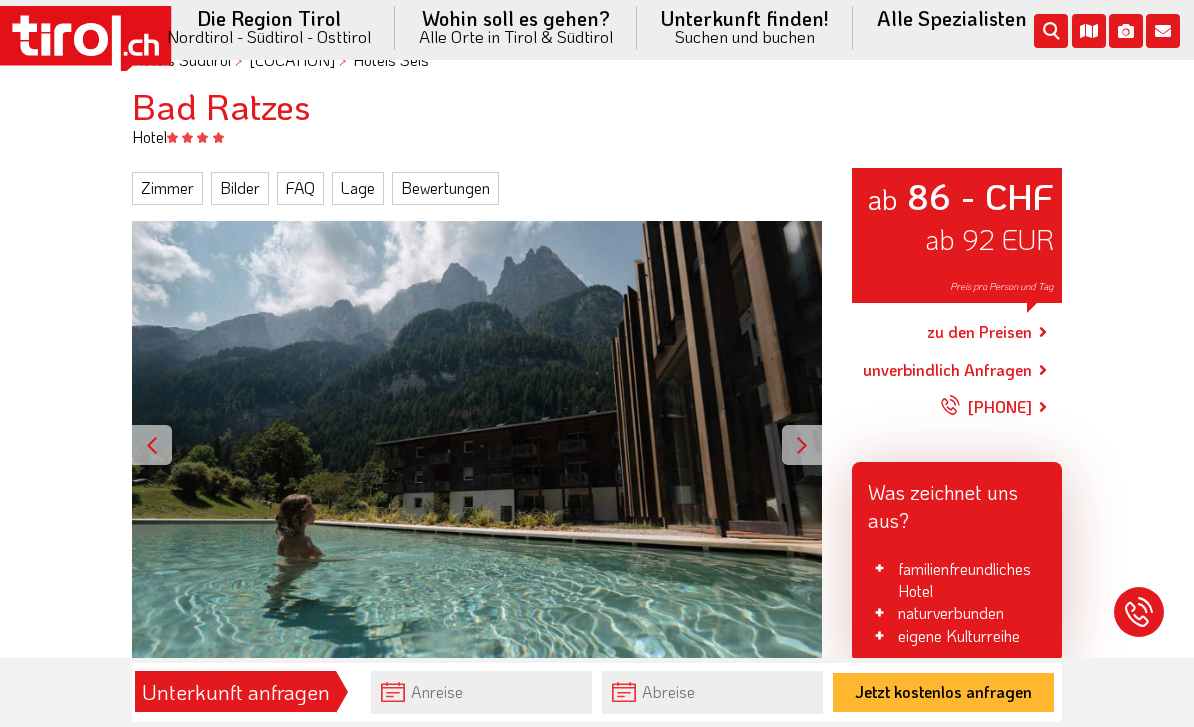 click at bounding box center (802, 445) 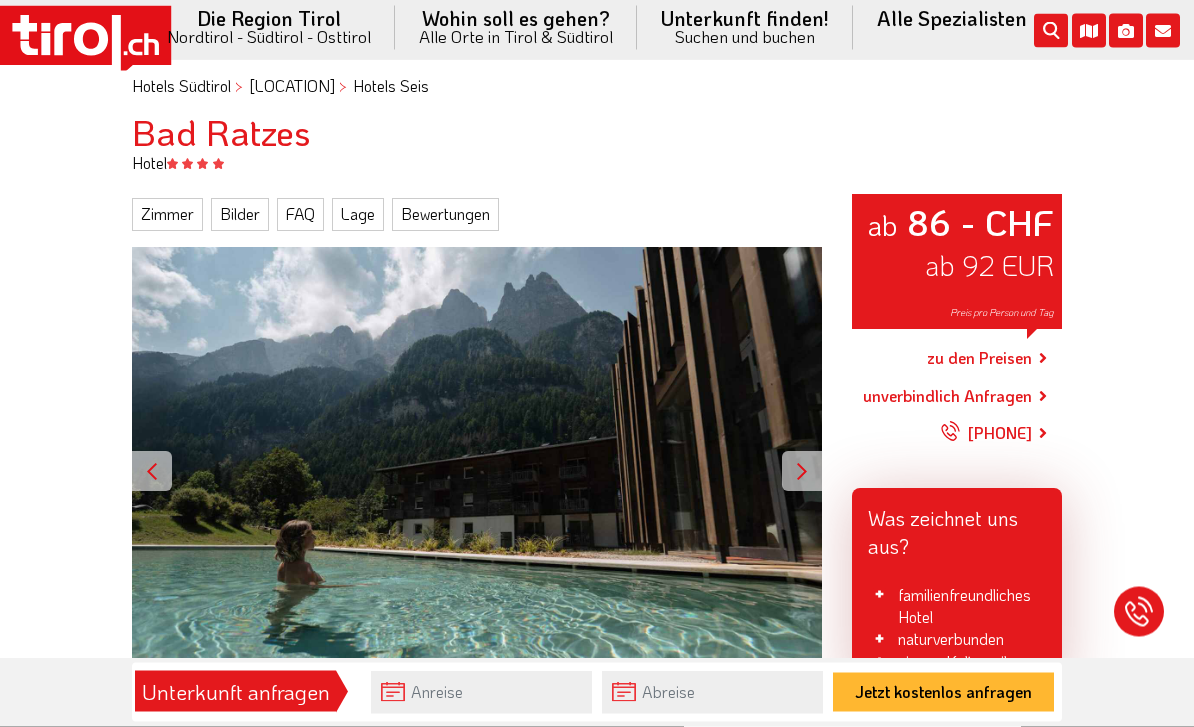 scroll, scrollTop: 146, scrollLeft: 0, axis: vertical 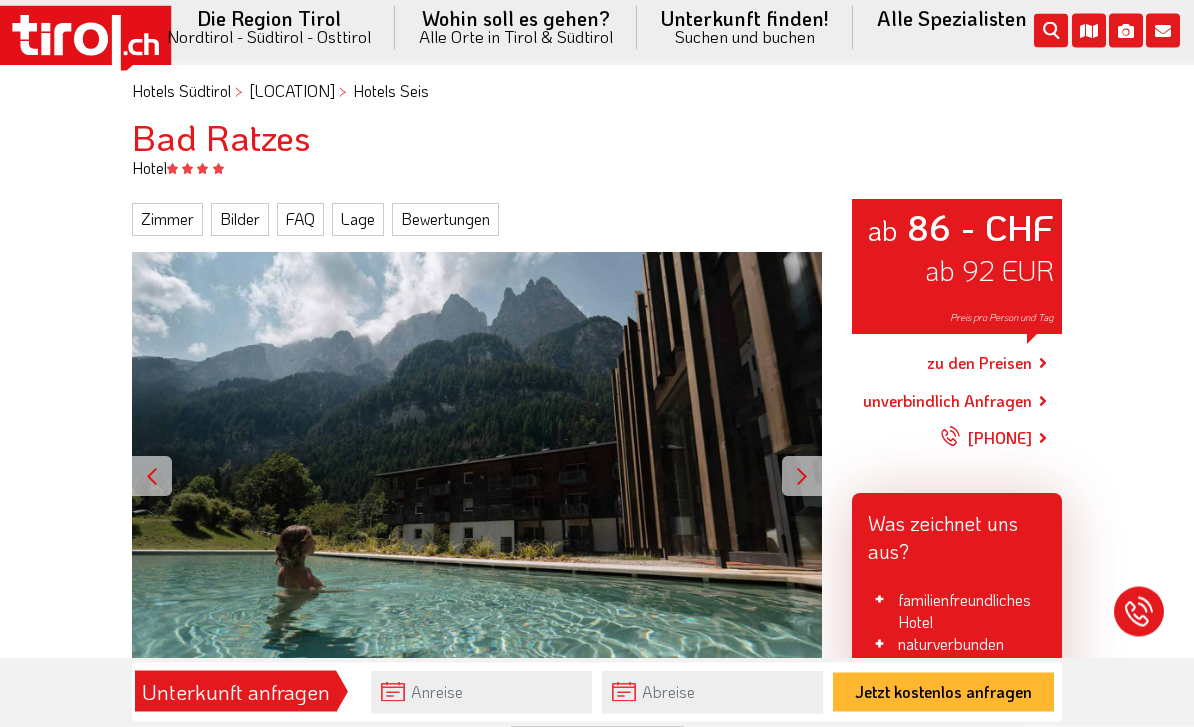 click on "Zimmer" at bounding box center [167, 220] 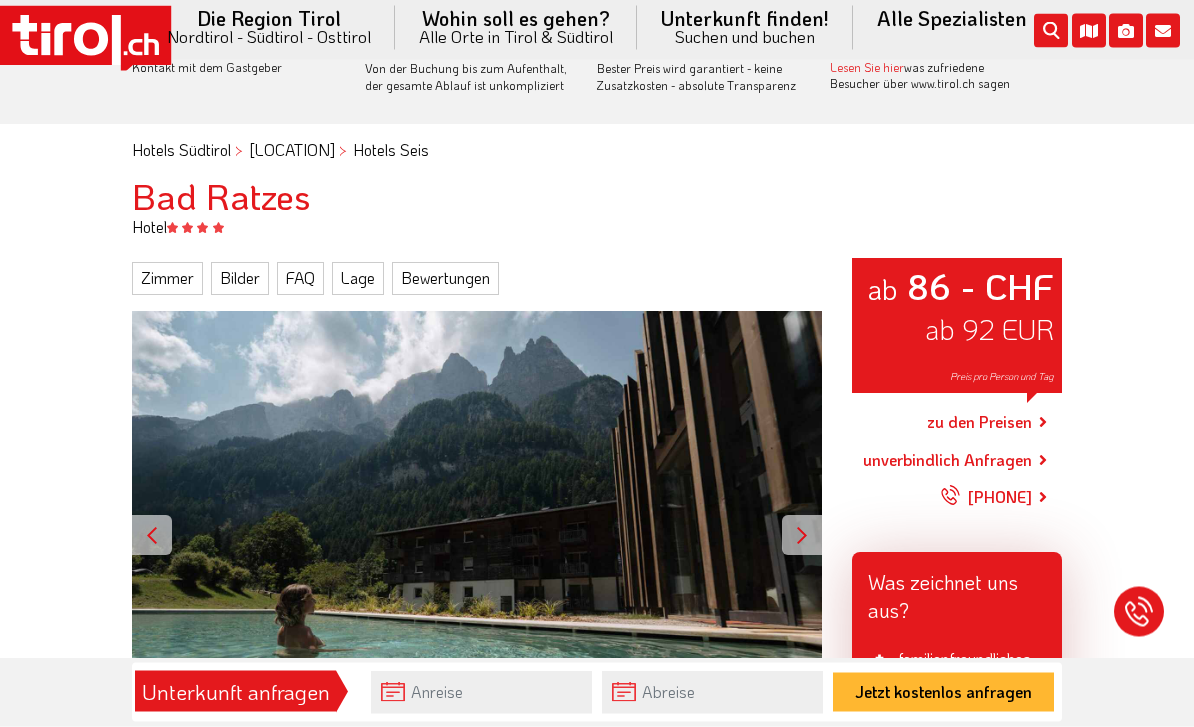scroll, scrollTop: 0, scrollLeft: 0, axis: both 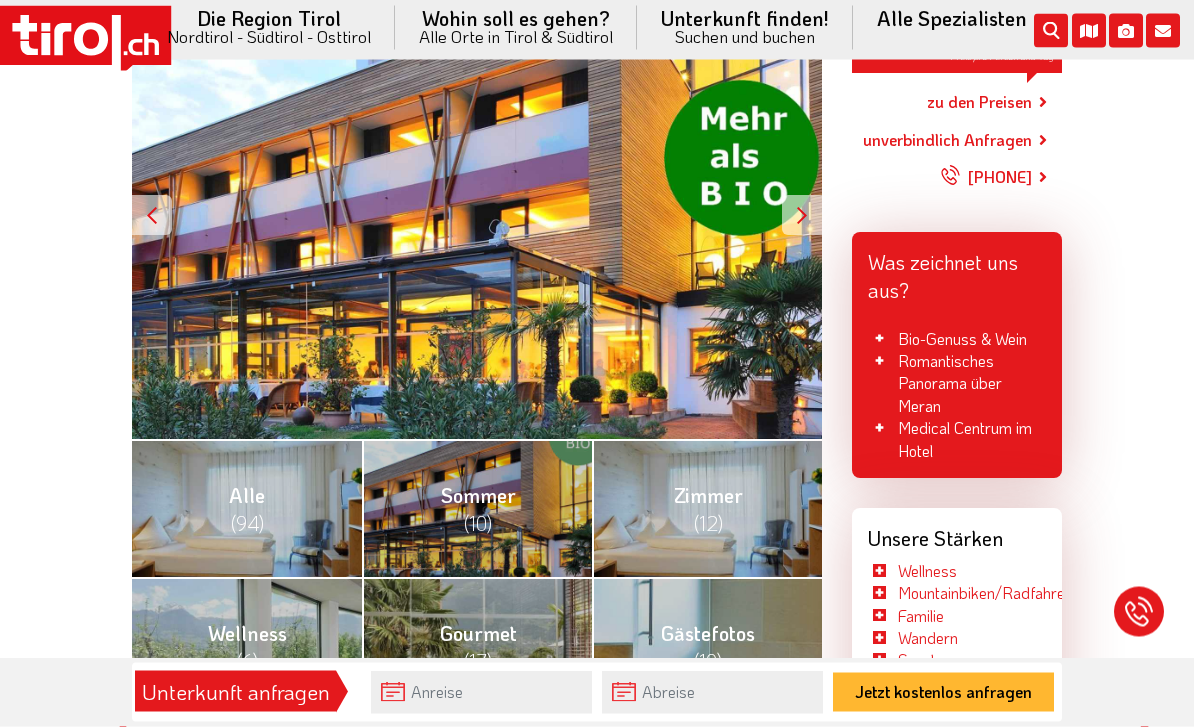 click on "Sommer   (10)" at bounding box center [477, 509] 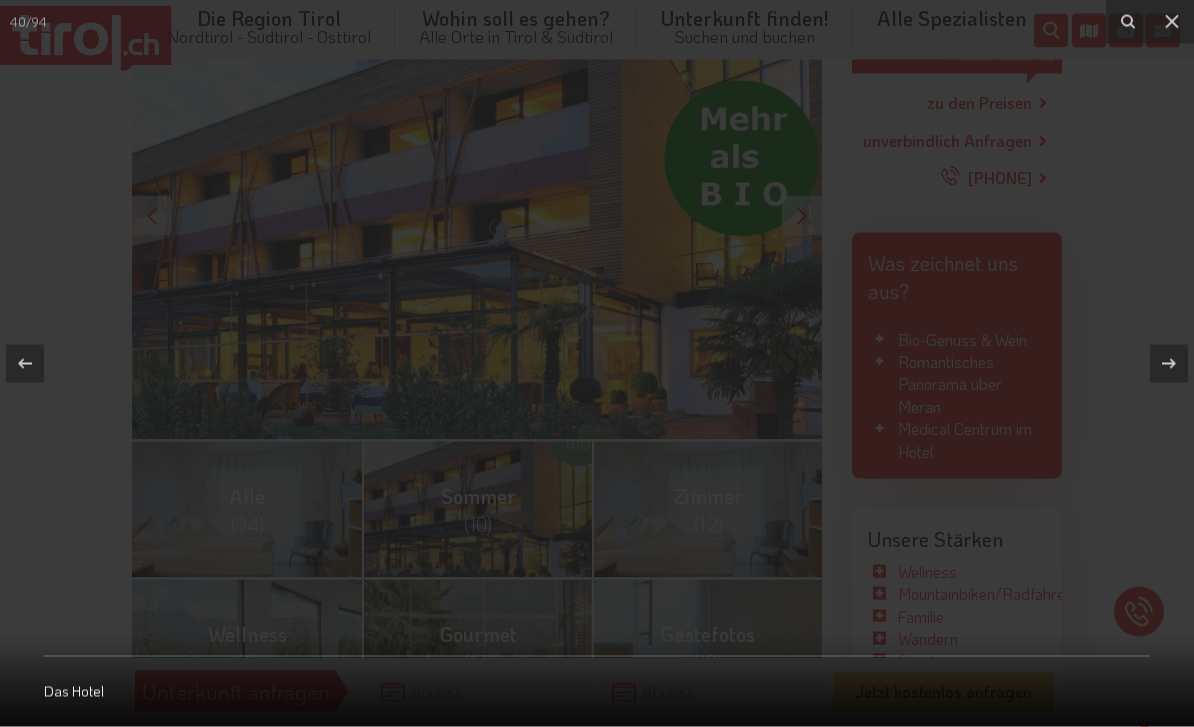scroll, scrollTop: 408, scrollLeft: 0, axis: vertical 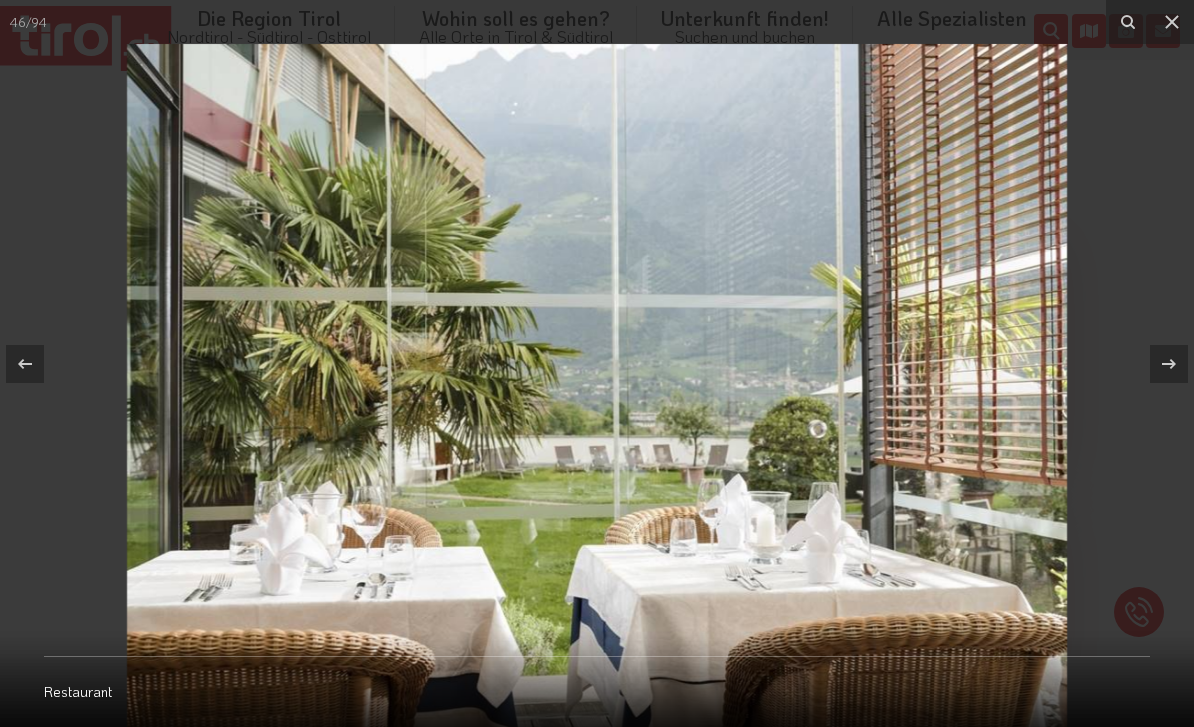 click 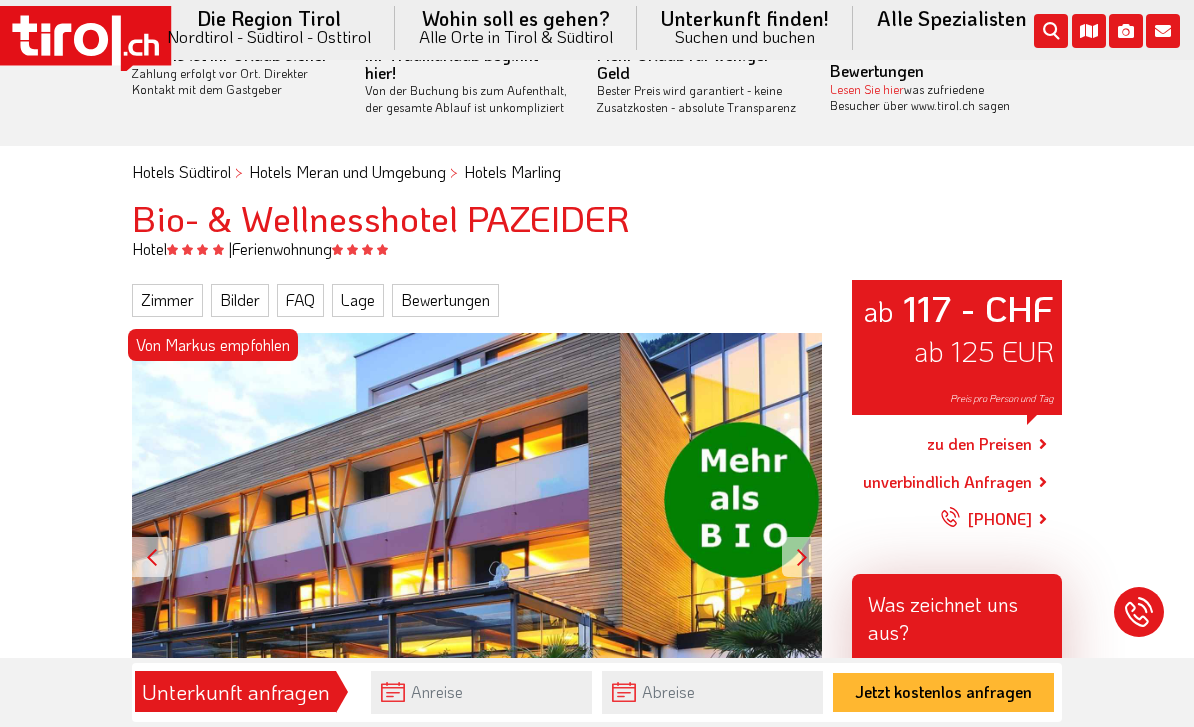 scroll, scrollTop: 0, scrollLeft: 0, axis: both 